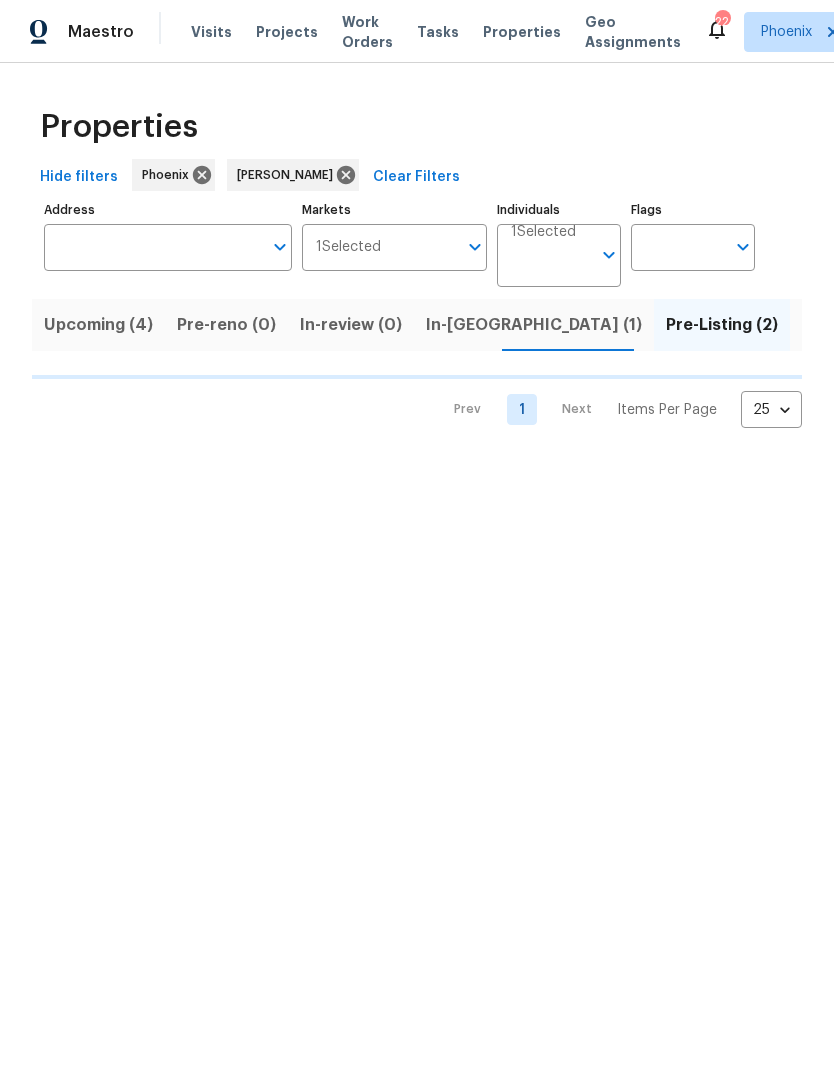scroll, scrollTop: 0, scrollLeft: 0, axis: both 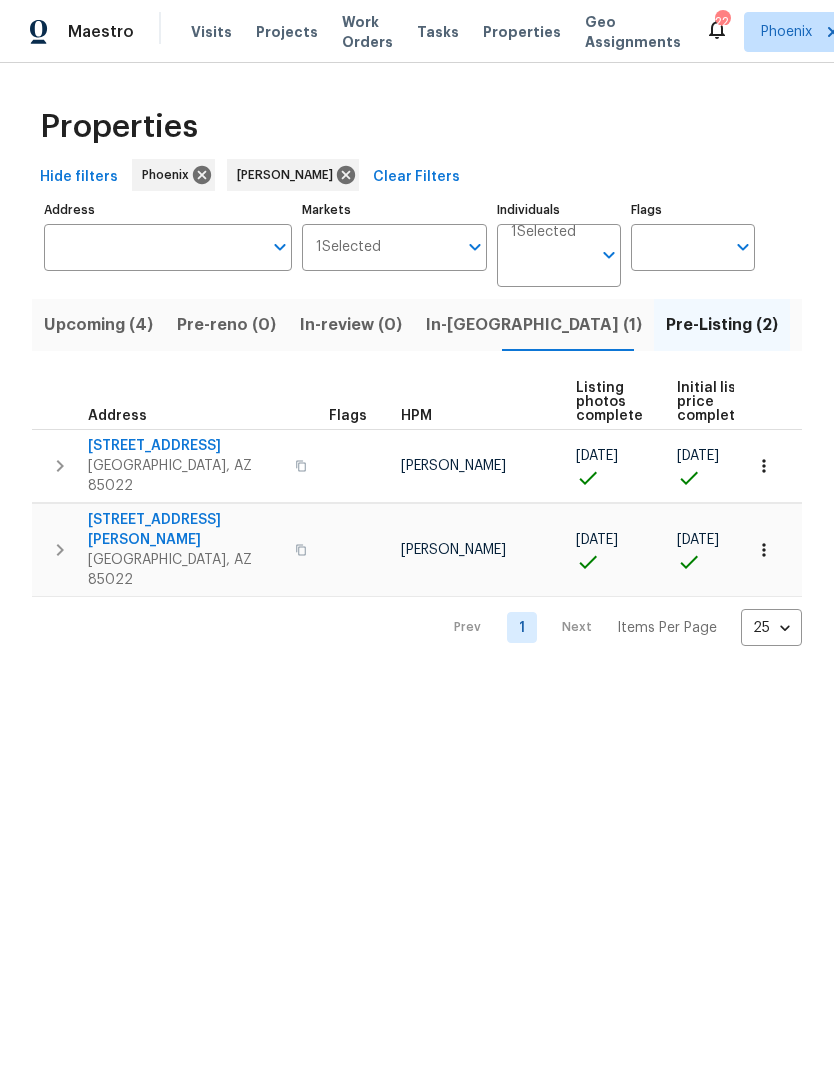 click on "Listed (14)" at bounding box center (844, 325) 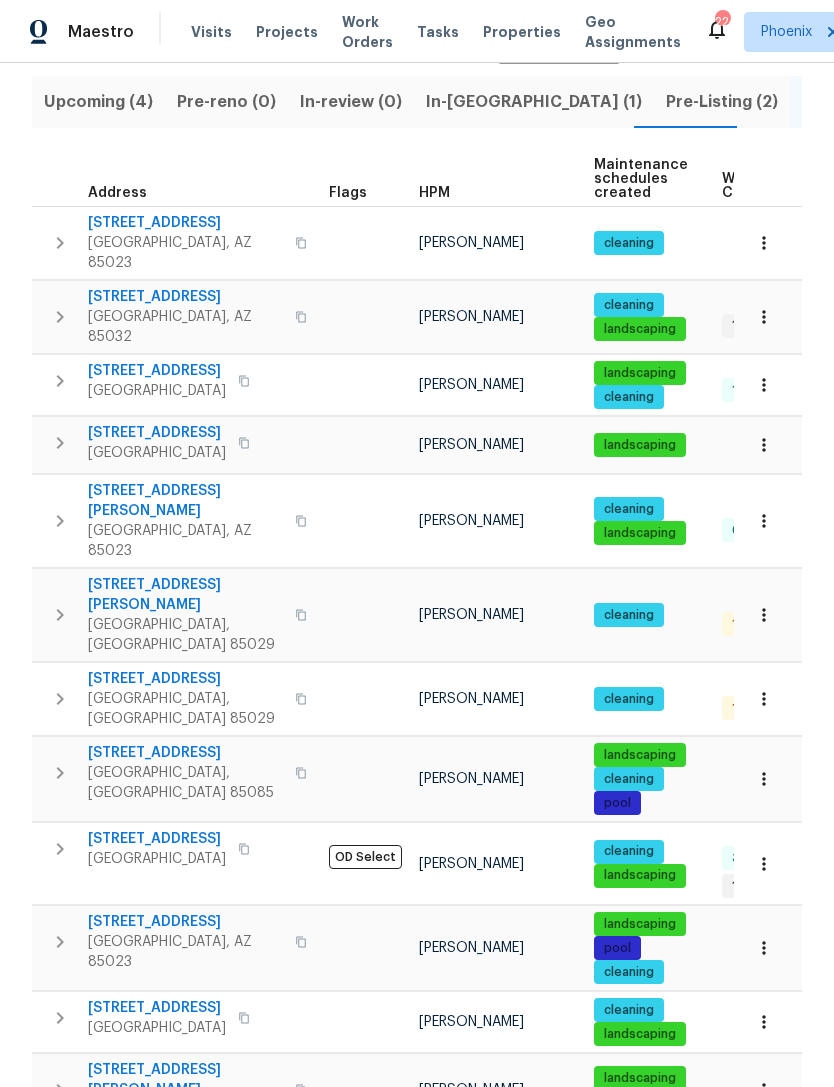 scroll, scrollTop: 222, scrollLeft: 0, axis: vertical 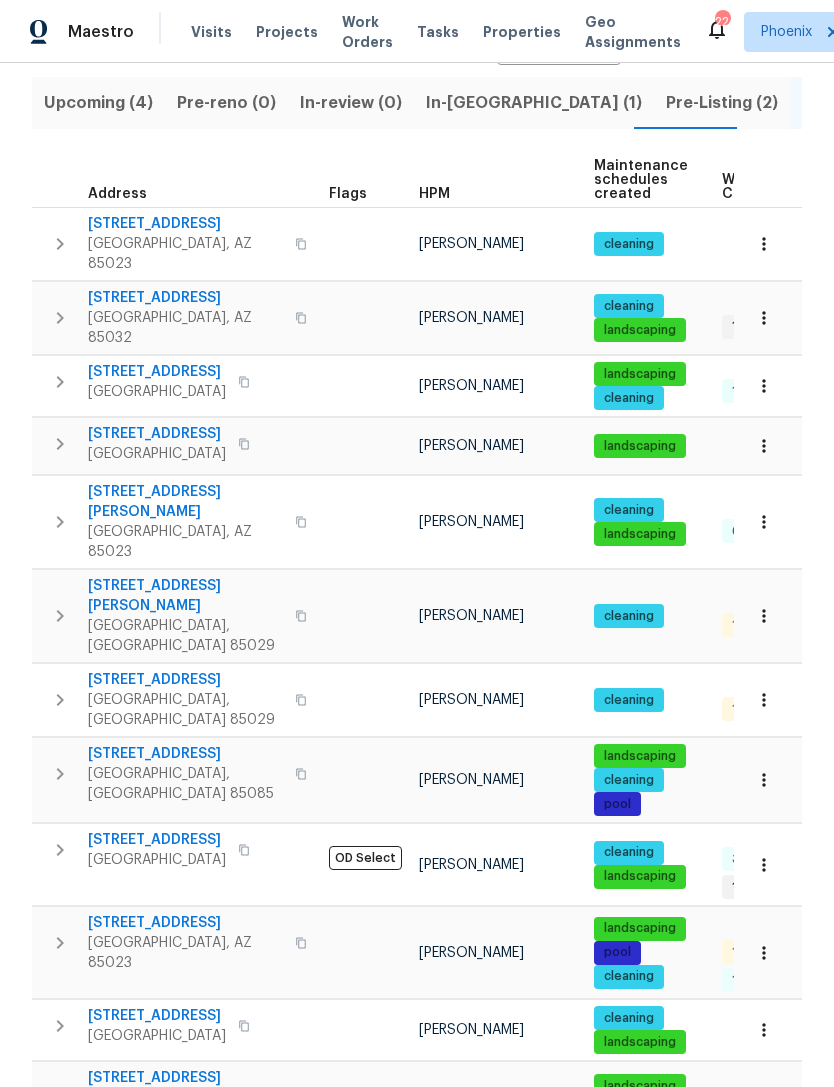 click 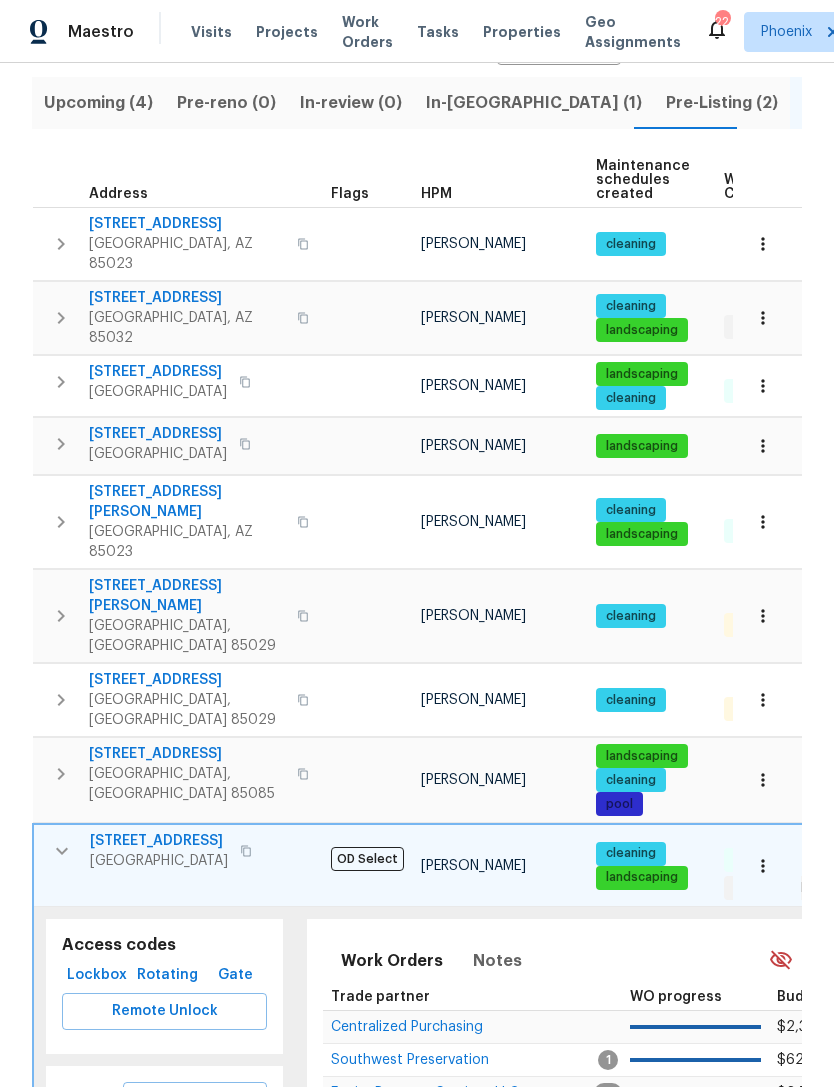 click on "Equity Property Services LLC" at bounding box center [425, 1093] 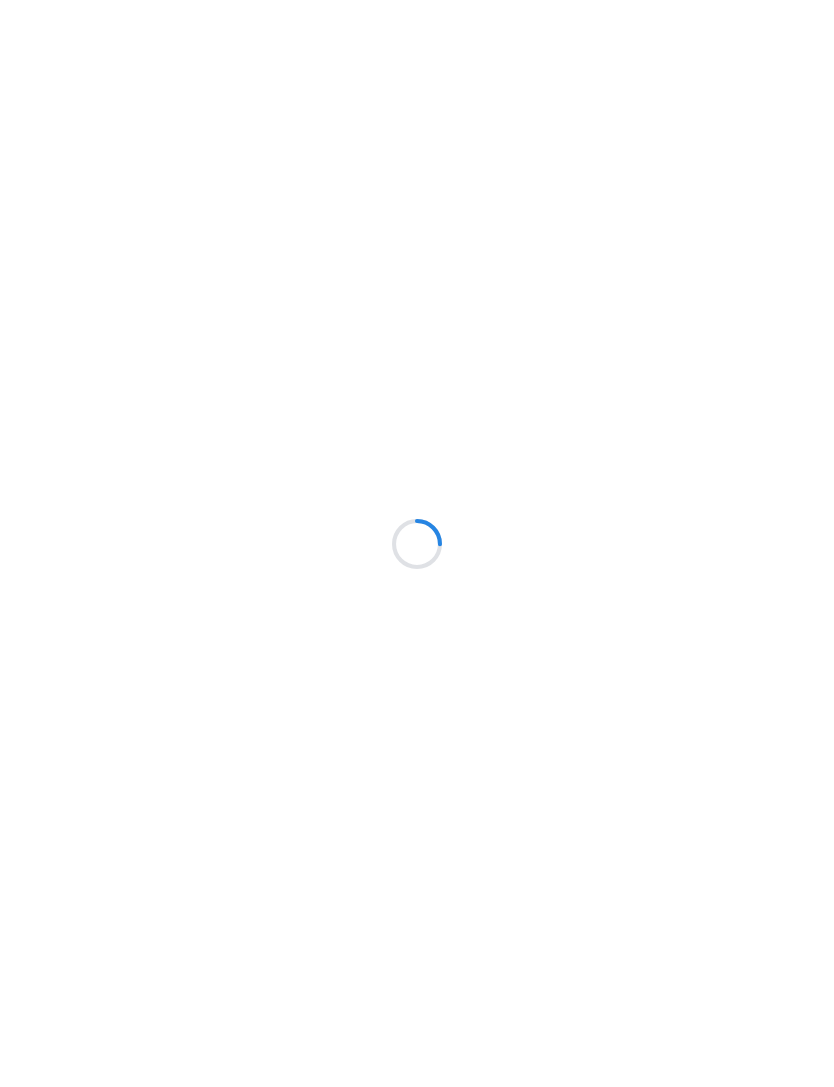 scroll, scrollTop: 0, scrollLeft: 0, axis: both 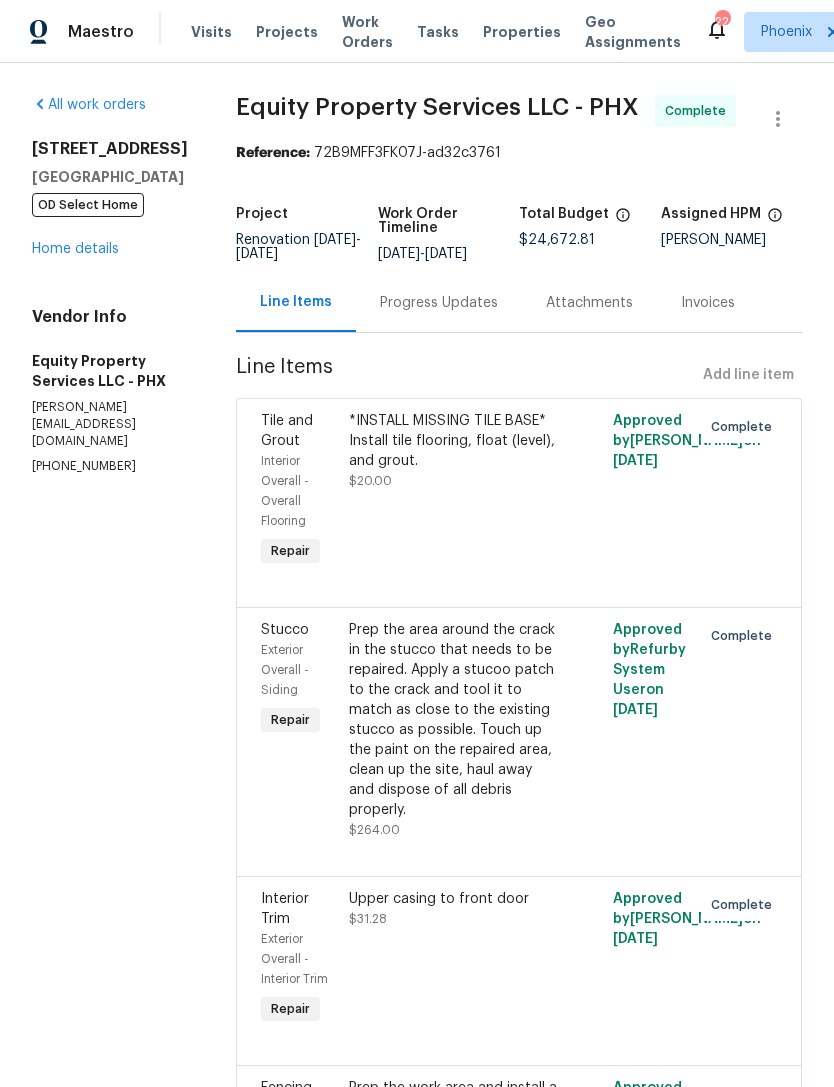 click on "Home details" at bounding box center [75, 249] 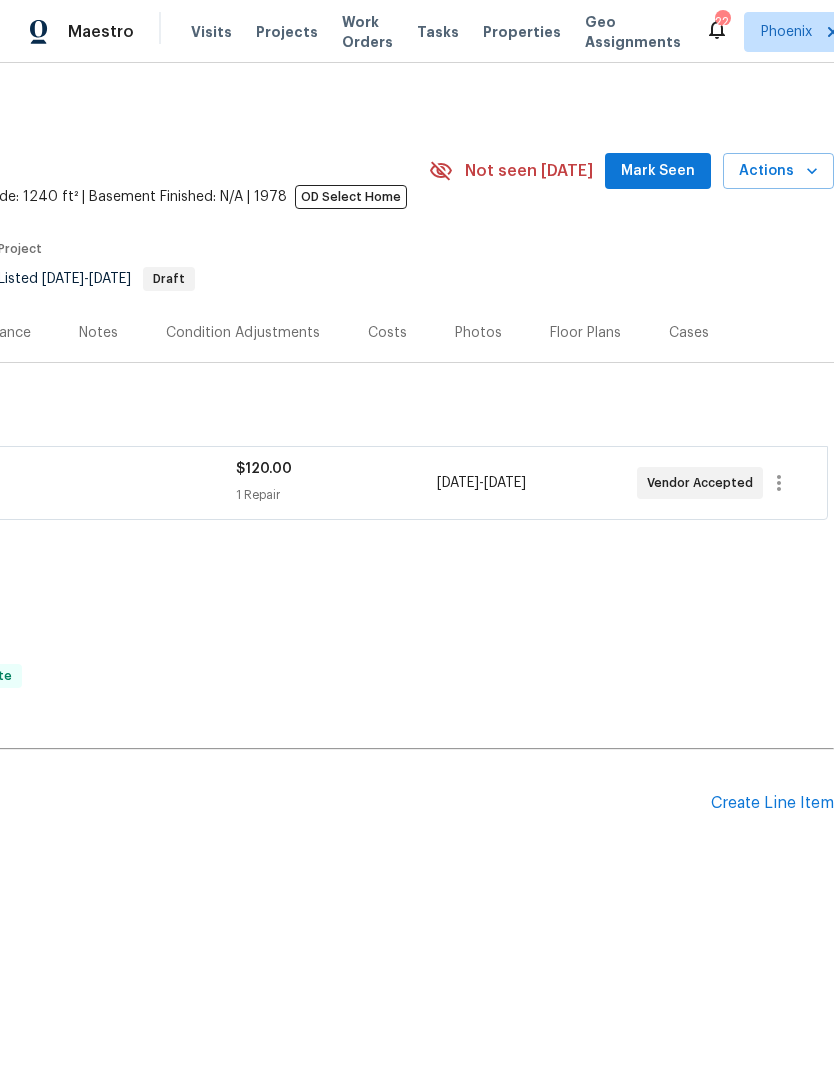 scroll, scrollTop: 0, scrollLeft: 296, axis: horizontal 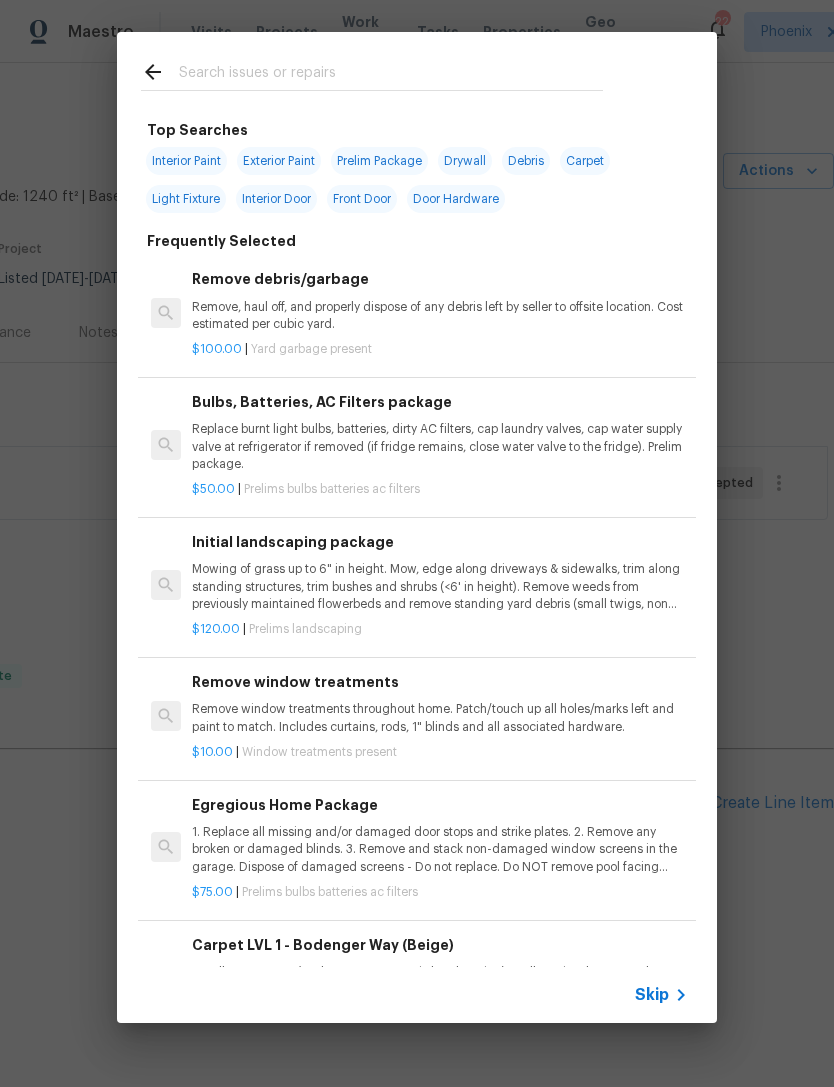 click at bounding box center [372, 71] 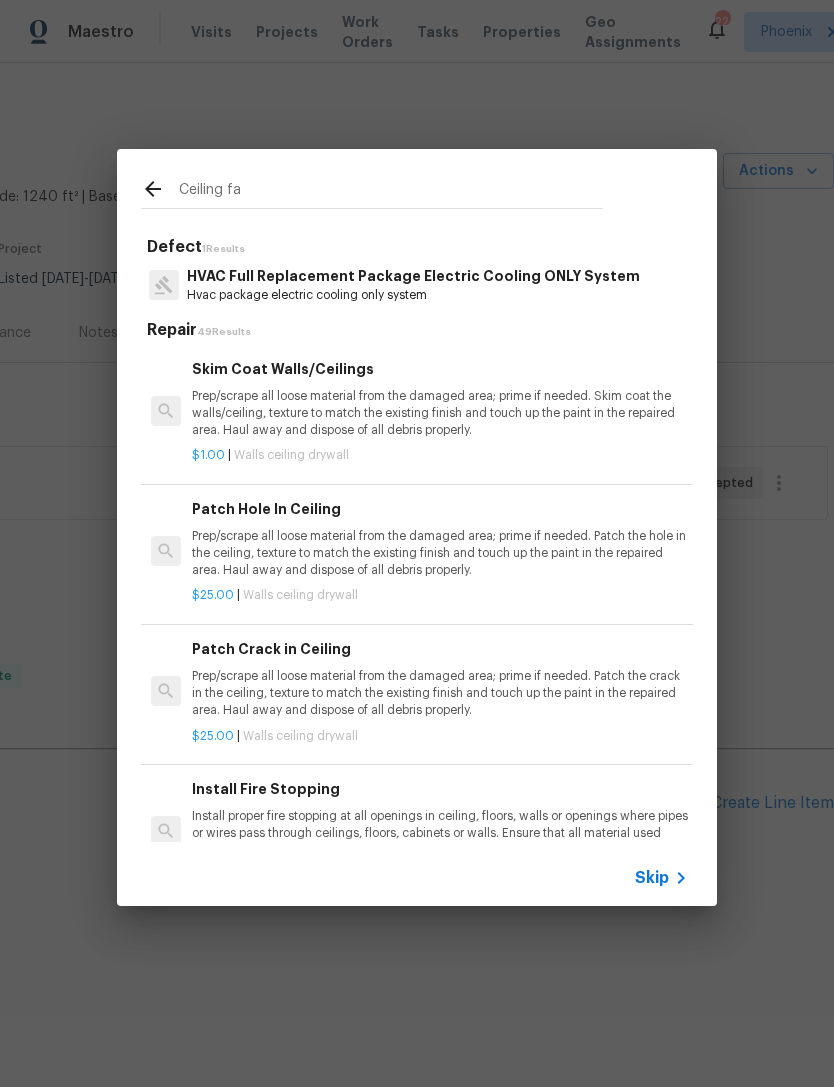 type on "Ceiling fan" 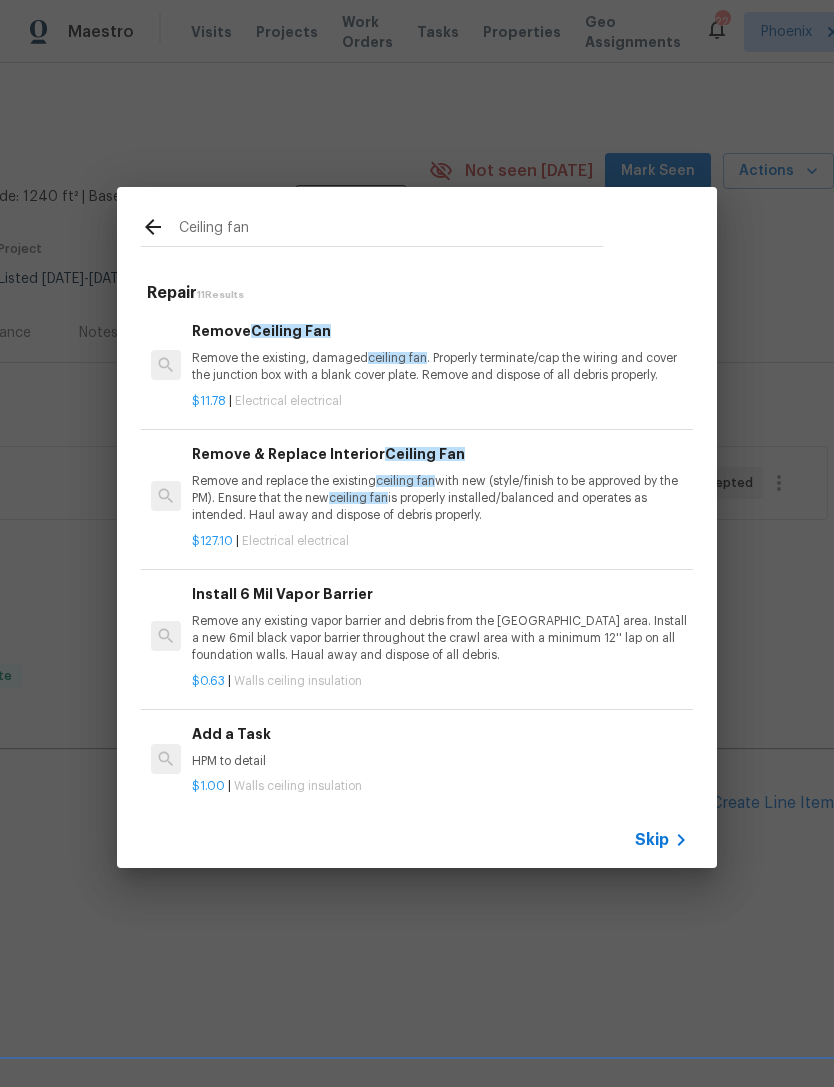 click on "Remove and replace the existing  ceiling fan  with new (style/finish to be approved by the PM). Ensure that the new  ceiling fan  is properly installed/balanced and  operates as intended. Haul away and dispose of debris properly." at bounding box center (440, 498) 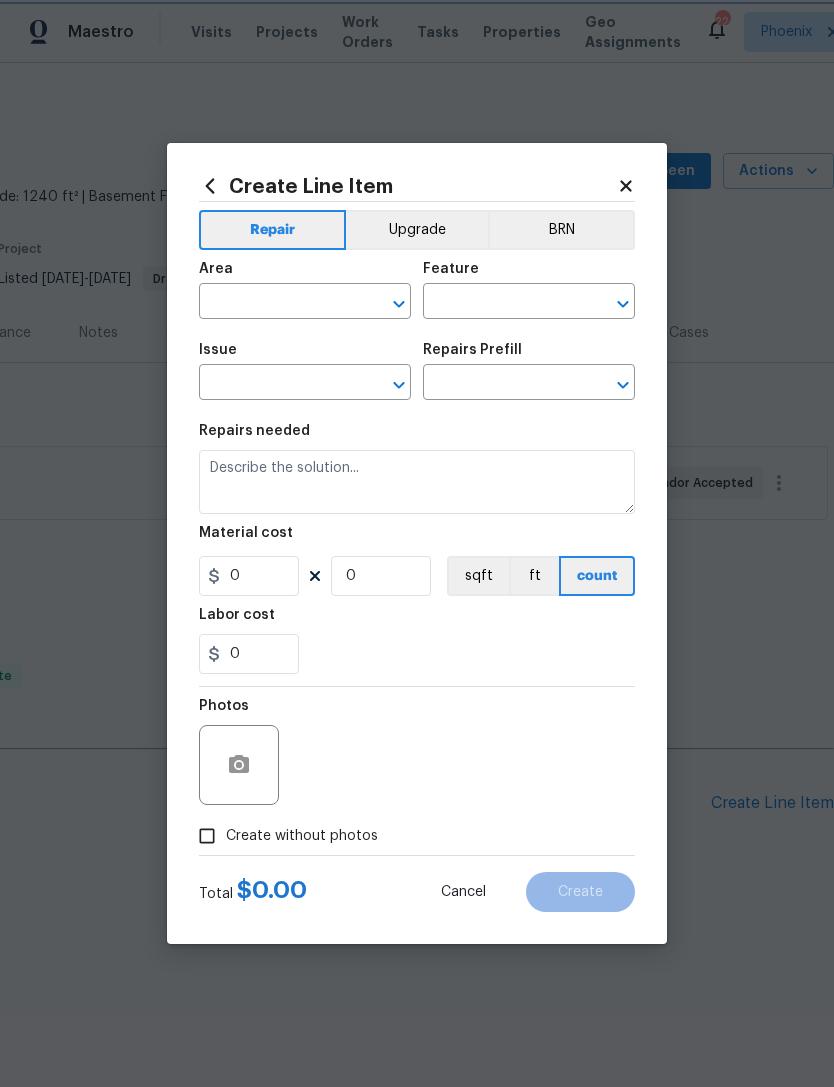 type on "Electrical" 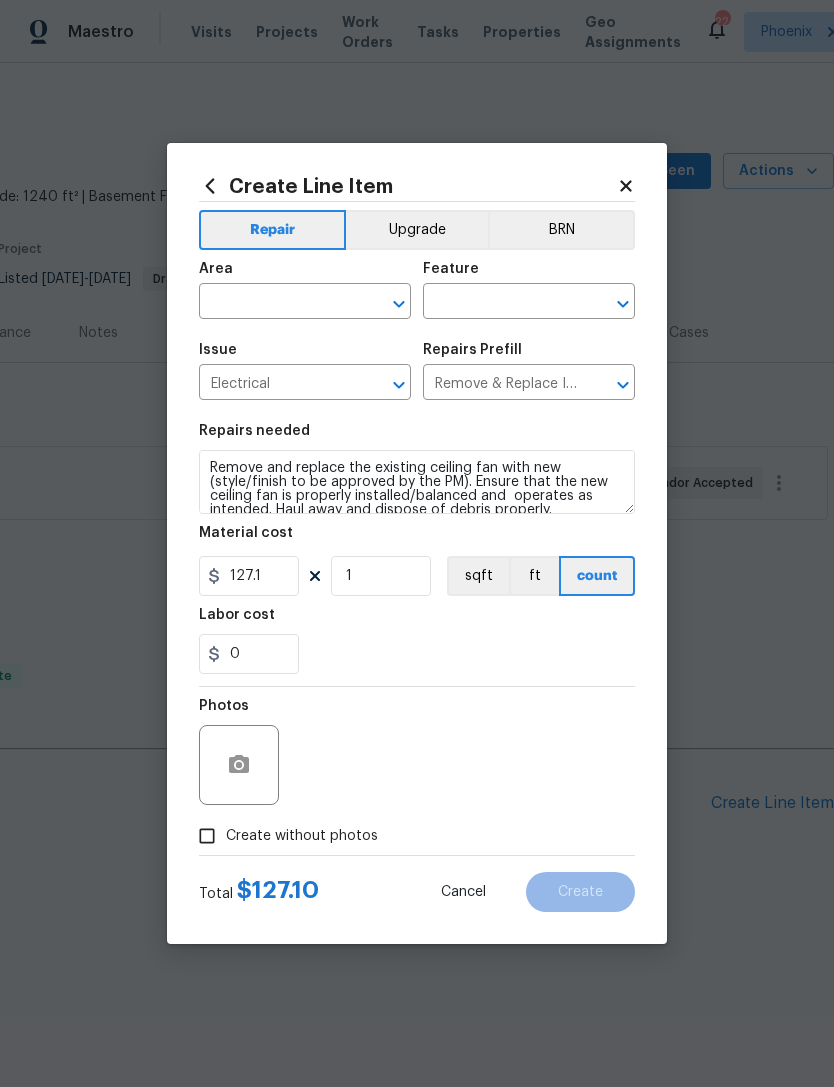 click at bounding box center (277, 303) 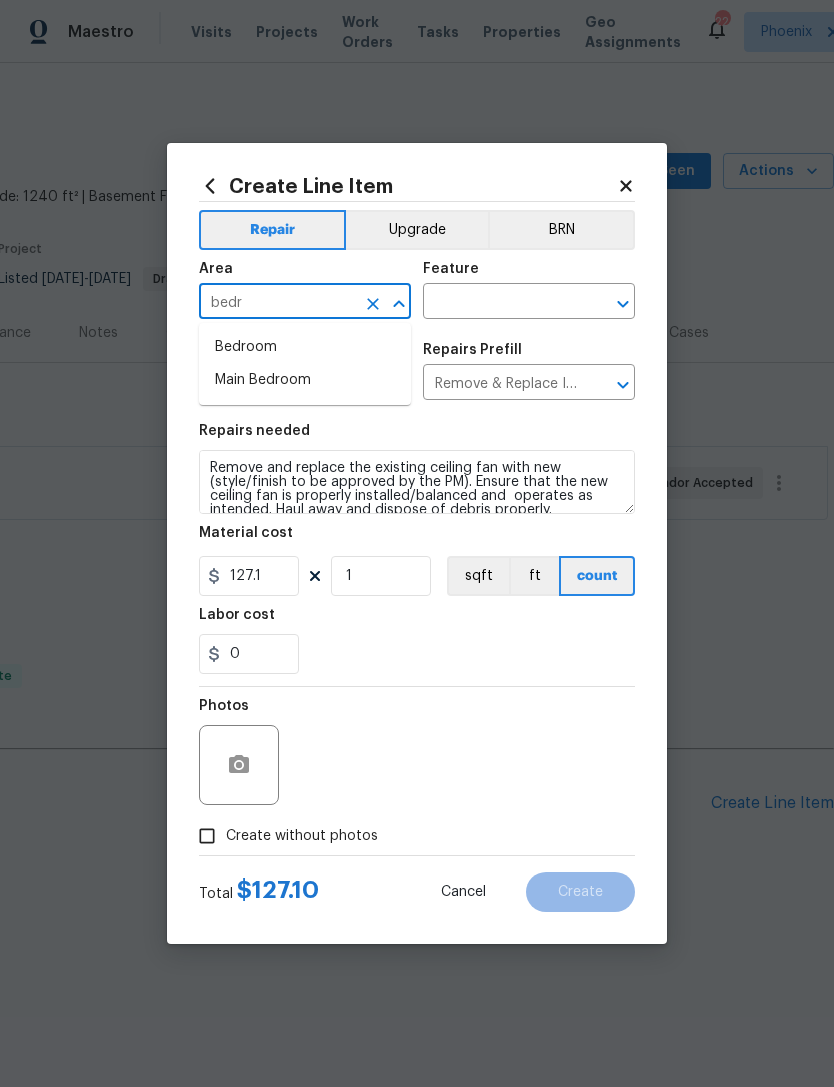 click on "Bedroom" at bounding box center (305, 347) 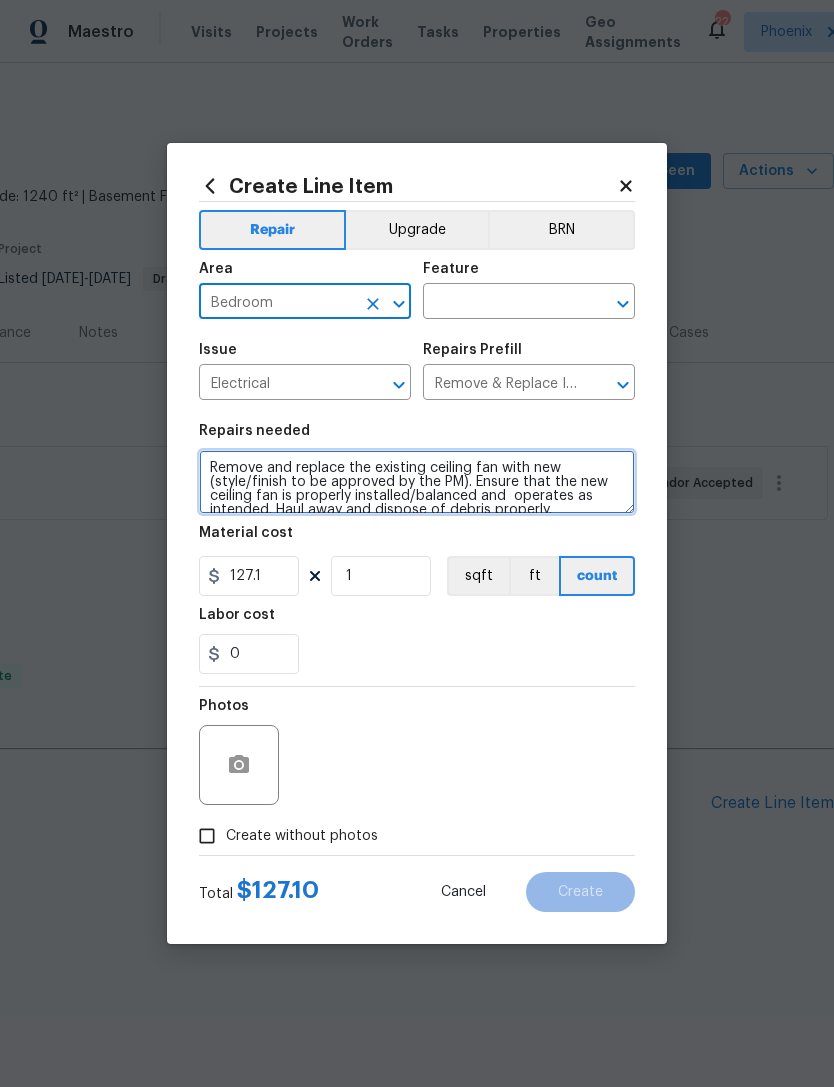 click on "Remove and replace the existing ceiling fan with new (style/finish to be approved by the PM). Ensure that the new ceiling fan is properly installed/balanced and  operates as intended. Haul away and dispose of debris properly." at bounding box center (417, 482) 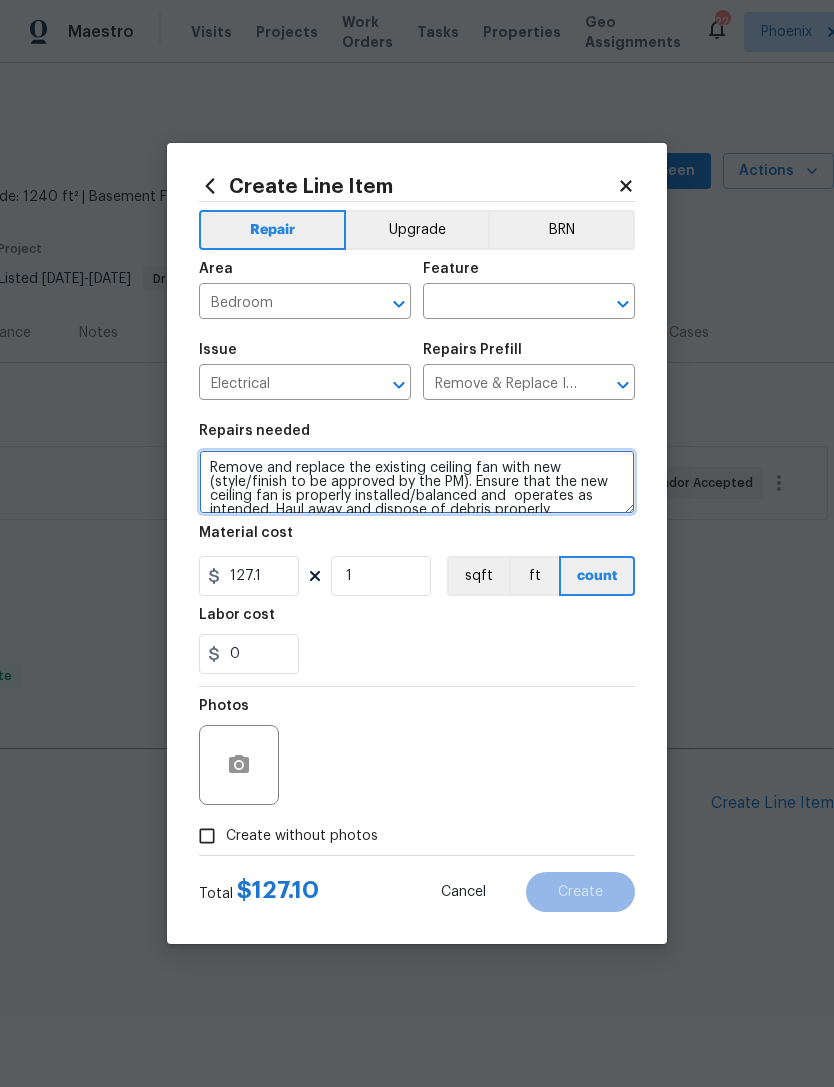 click on "Remove and replace the existing ceiling fan with new (style/finish to be approved by the PM). Ensure that the new ceiling fan is properly installed/balanced and  operates as intended. Haul away and dispose of debris properly." at bounding box center (417, 482) 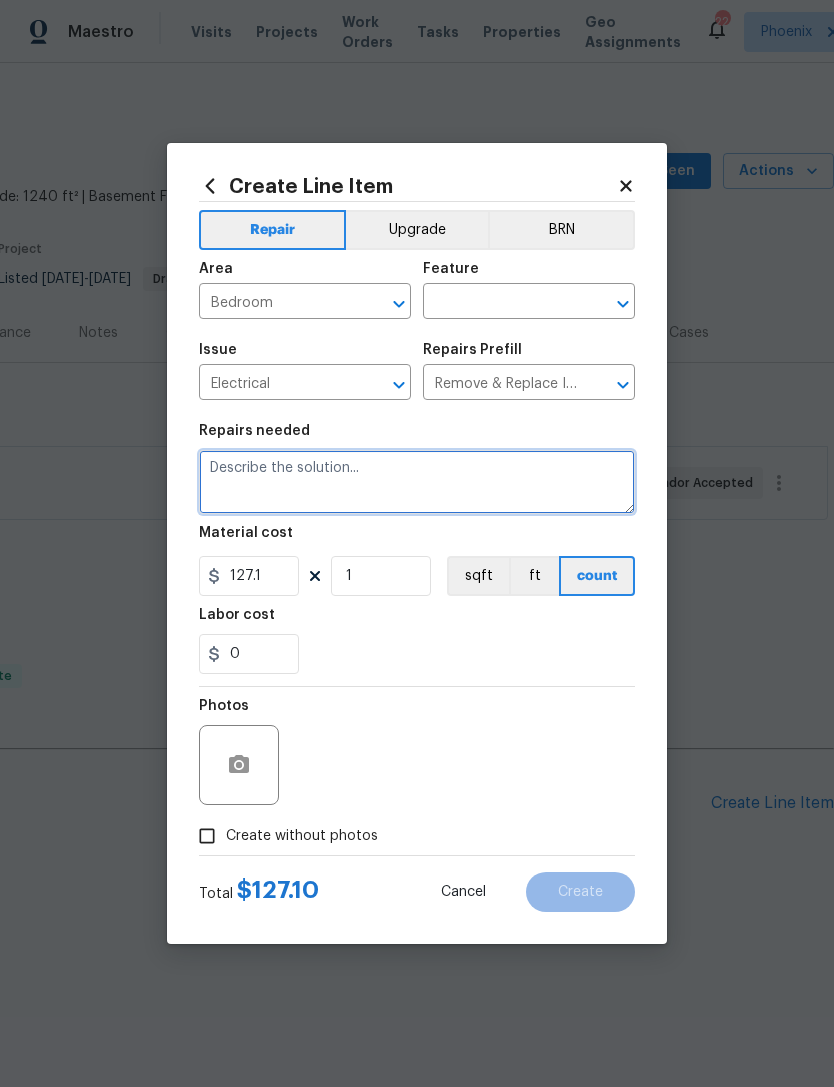 scroll, scrollTop: 0, scrollLeft: 0, axis: both 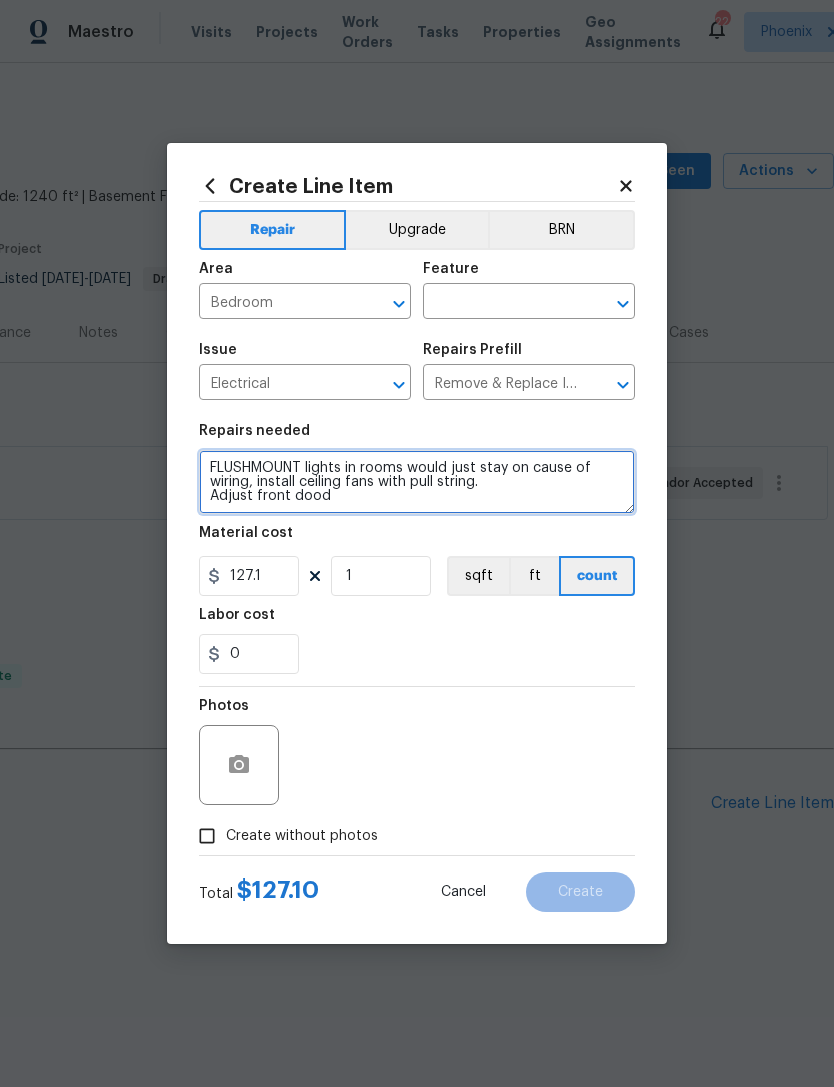 type on "FLUSHMOUNT lights in rooms would just stay on cause of wiring, install ceiling fans with pull string.
Adjust front dood" 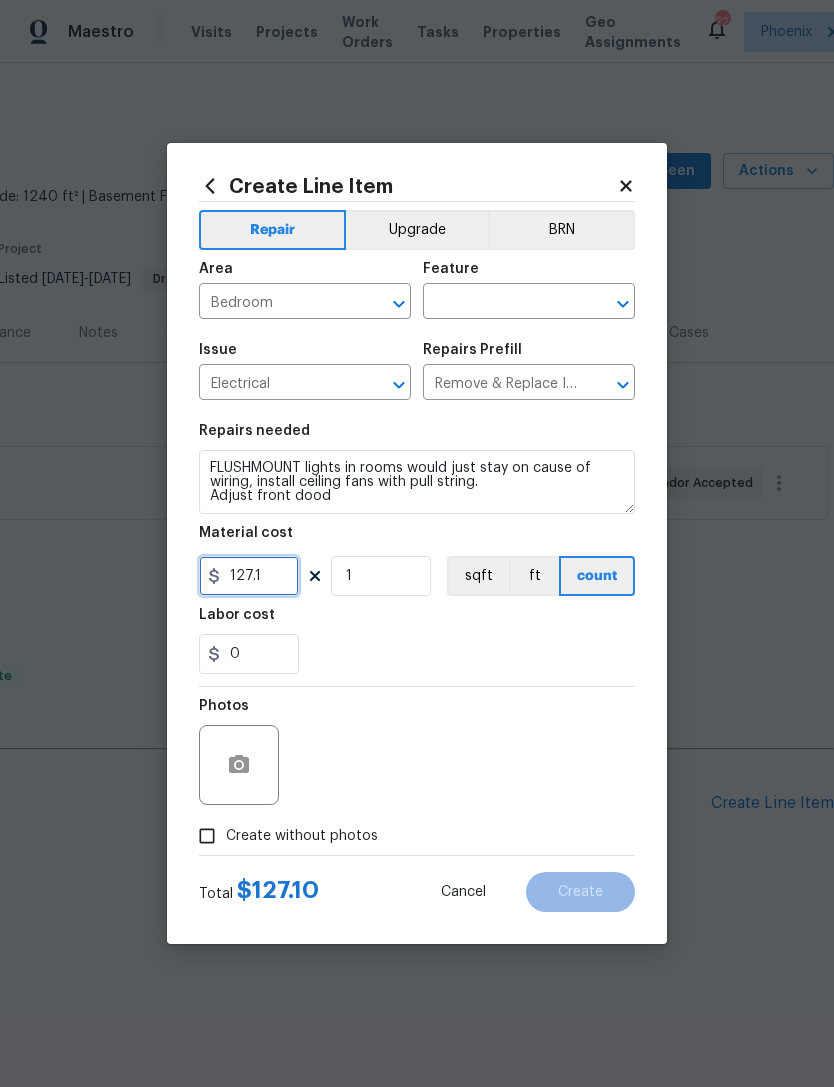 click on "127.1" at bounding box center [249, 576] 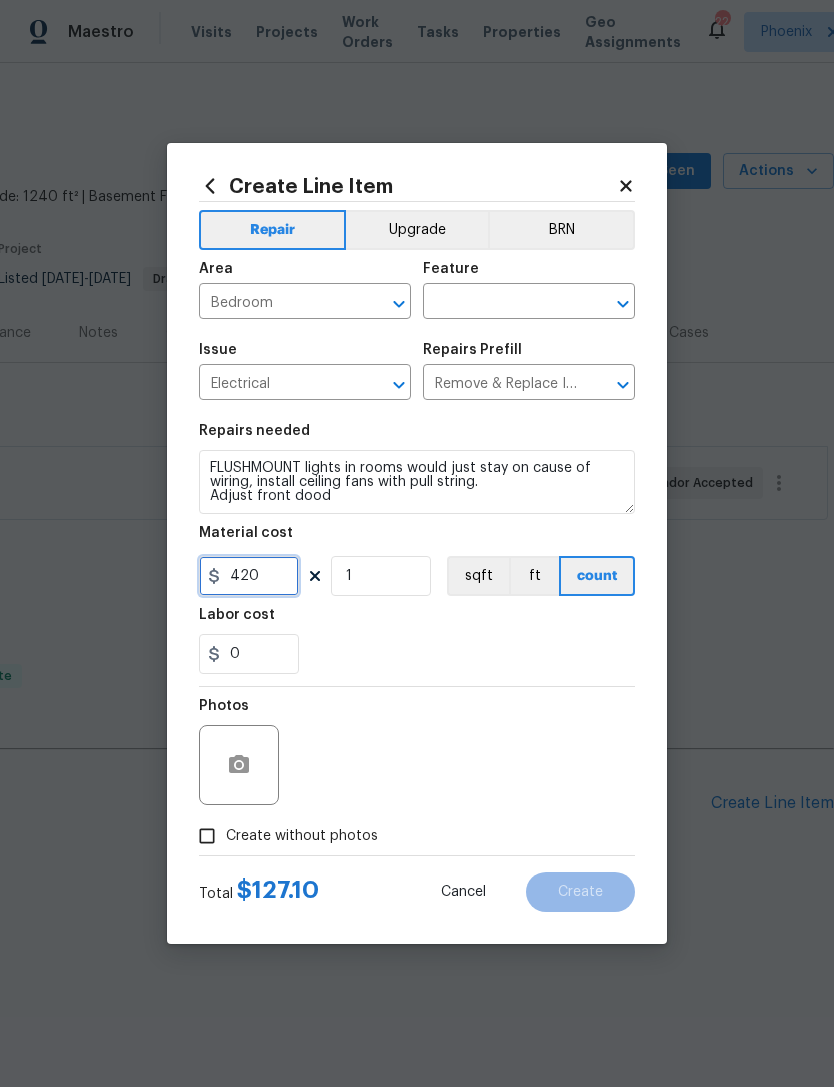 type on "420" 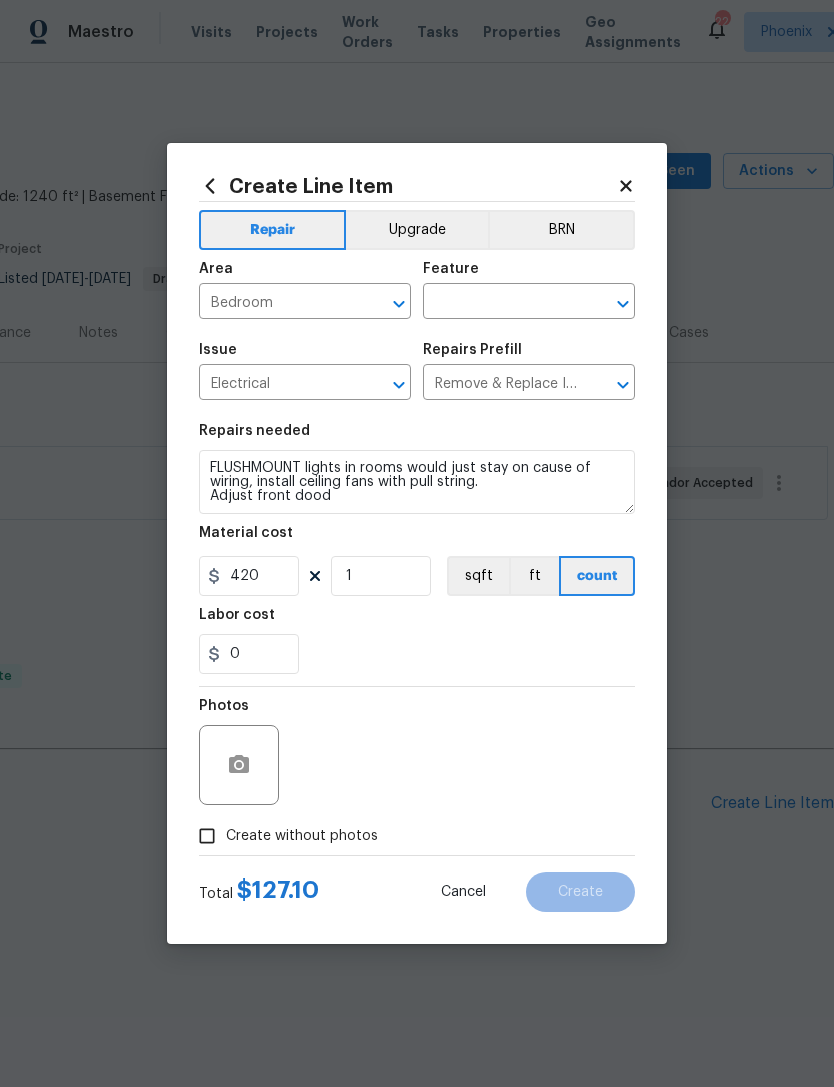 click on "0" at bounding box center (417, 654) 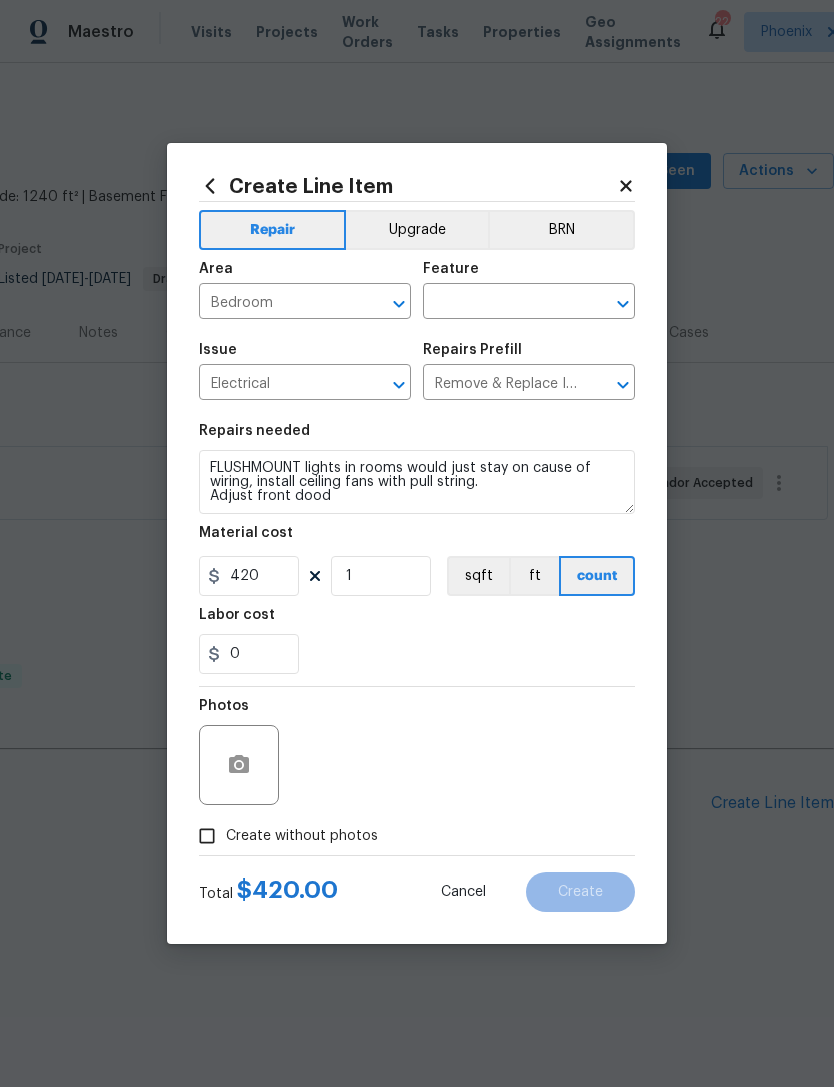 click on "Create without photos" at bounding box center [207, 836] 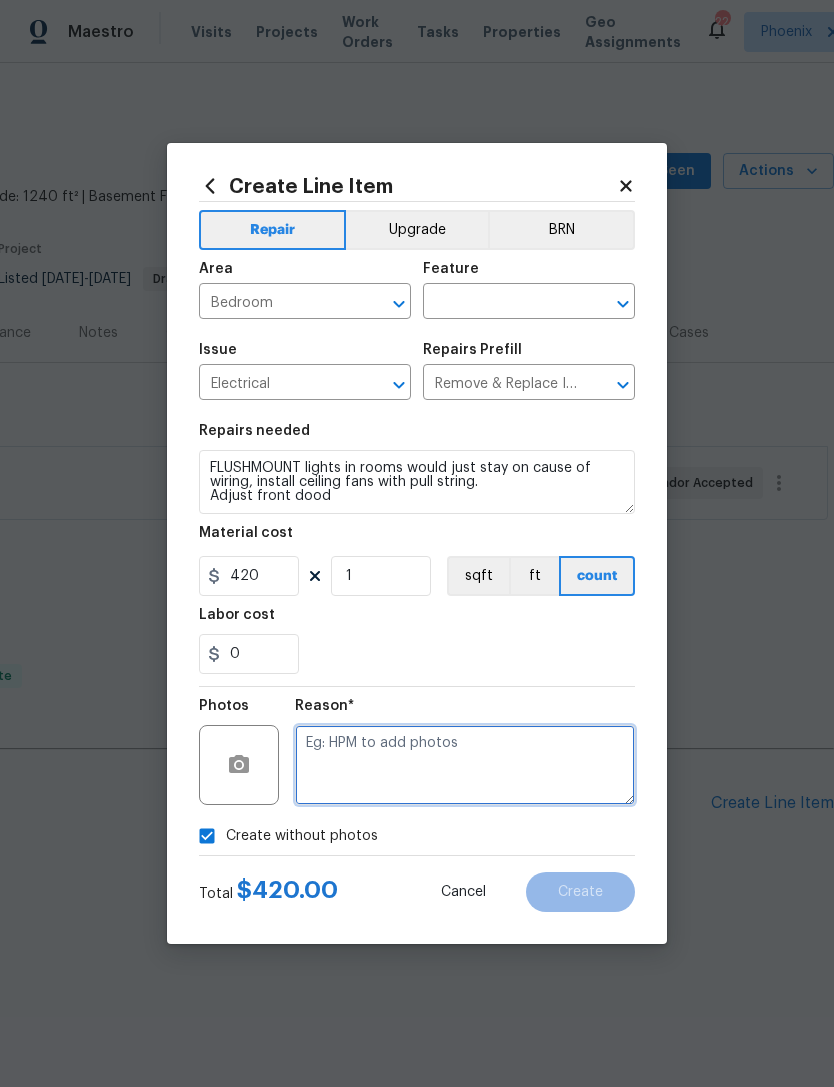 click at bounding box center [465, 765] 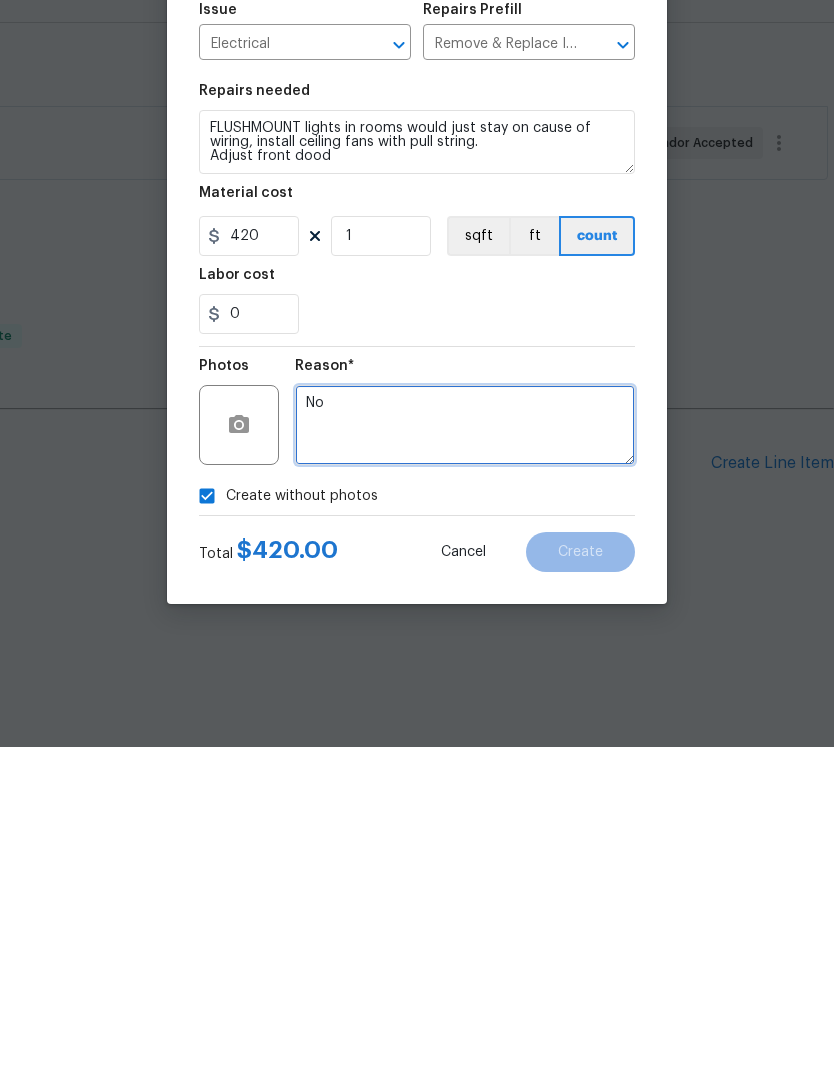 type on "No" 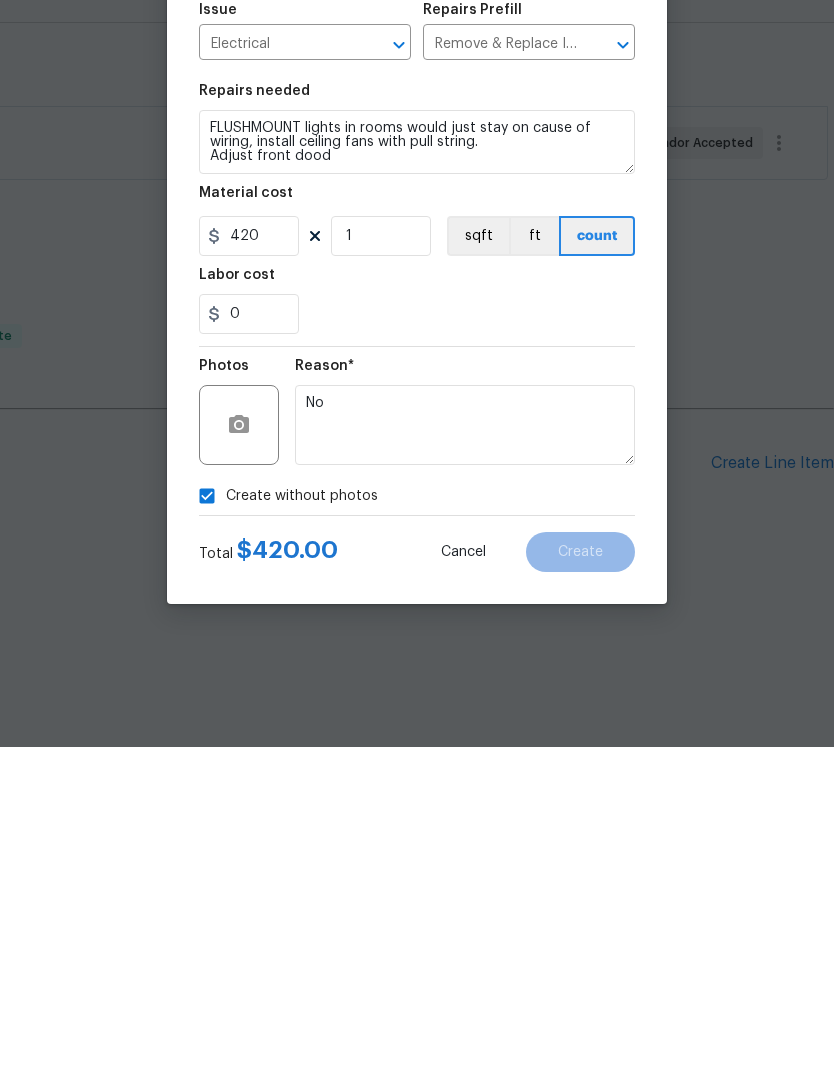 click on "0" at bounding box center [417, 654] 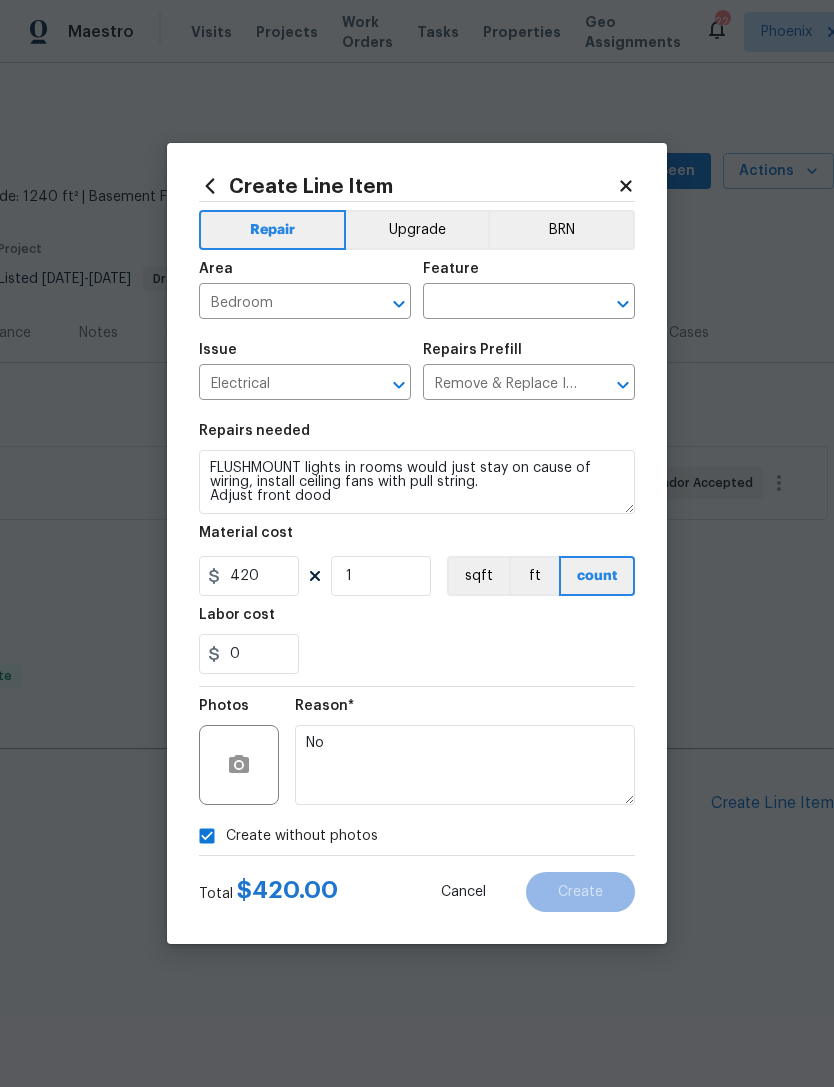 click at bounding box center (501, 303) 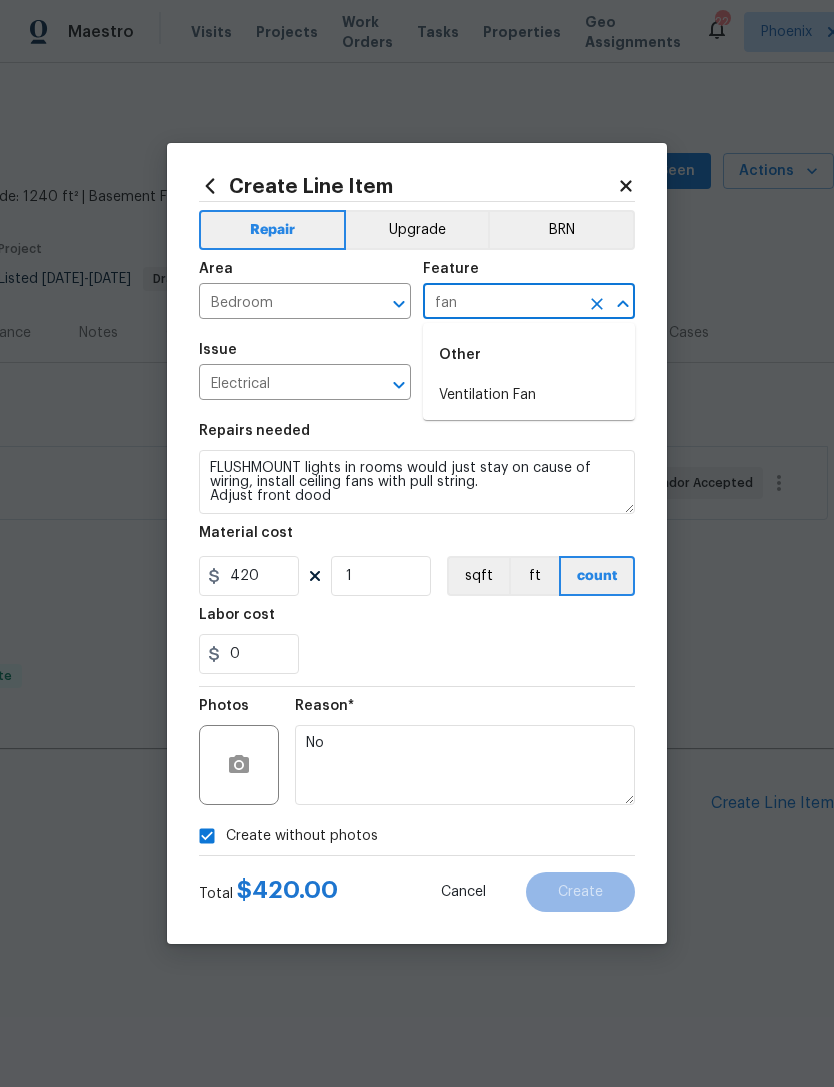 click on "Ventilation Fan" at bounding box center [529, 395] 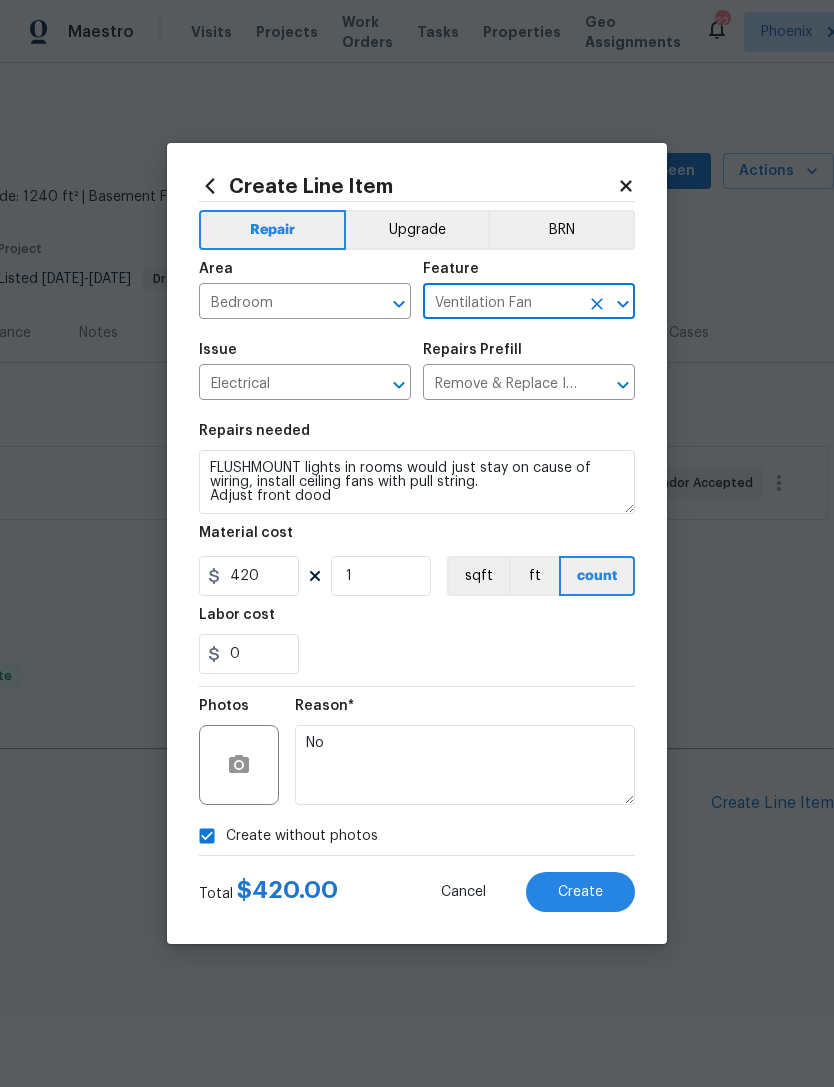 click on "0" at bounding box center (417, 654) 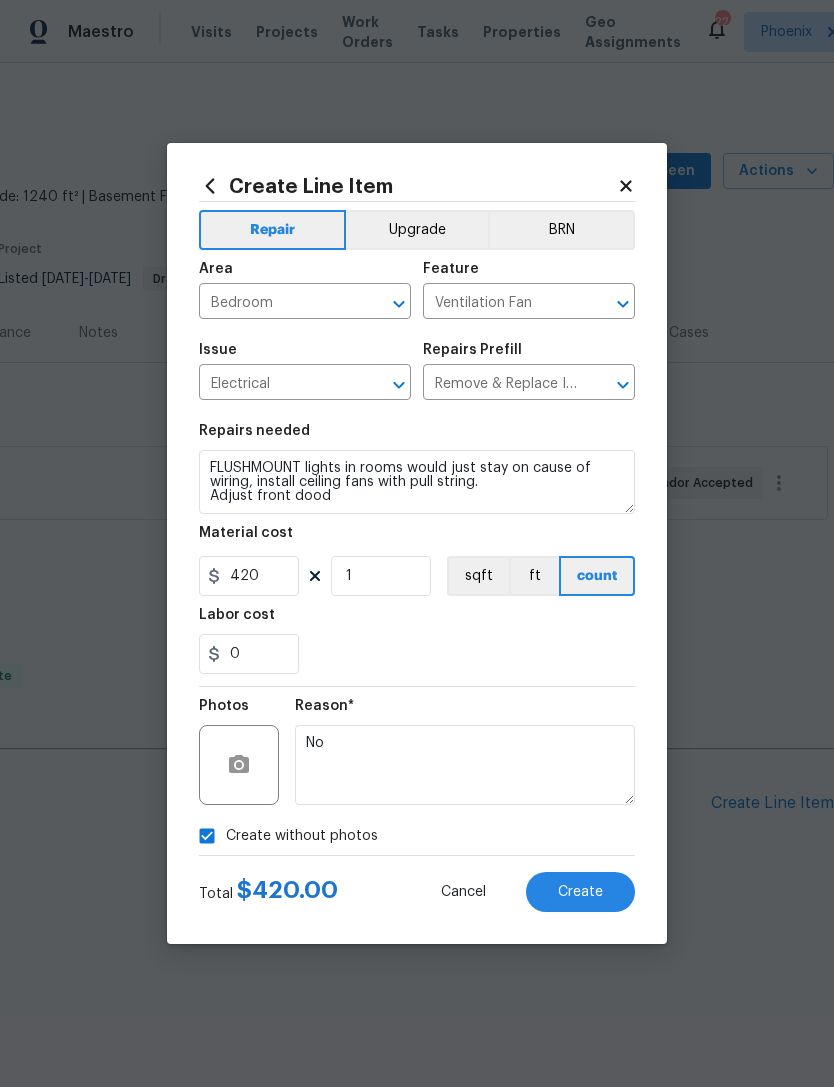 click on "Create" at bounding box center (580, 892) 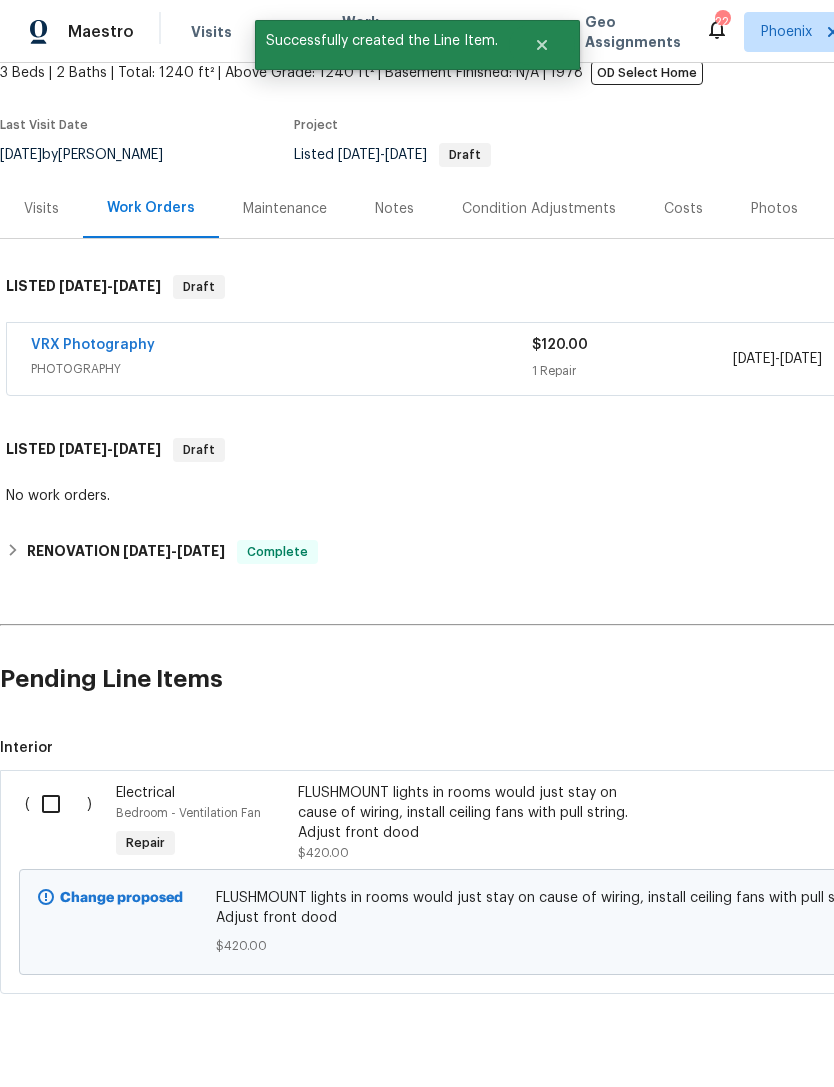 scroll, scrollTop: 124, scrollLeft: 0, axis: vertical 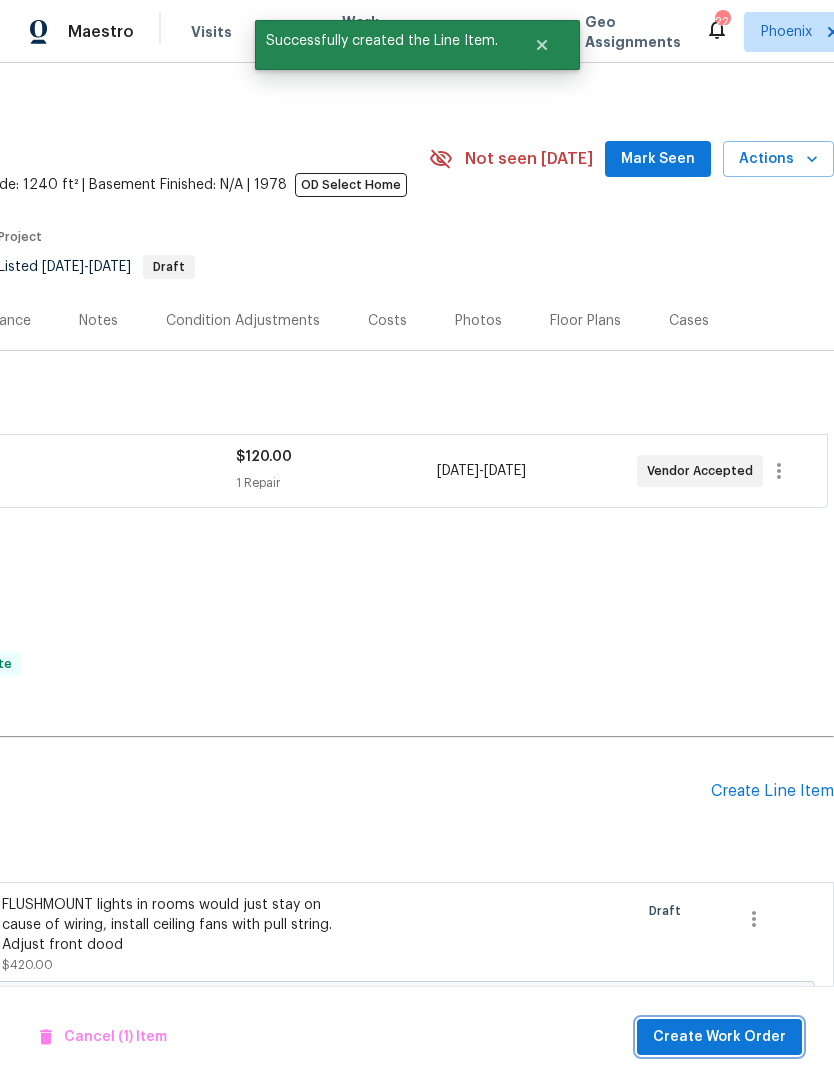 click on "Create Work Order" at bounding box center (719, 1037) 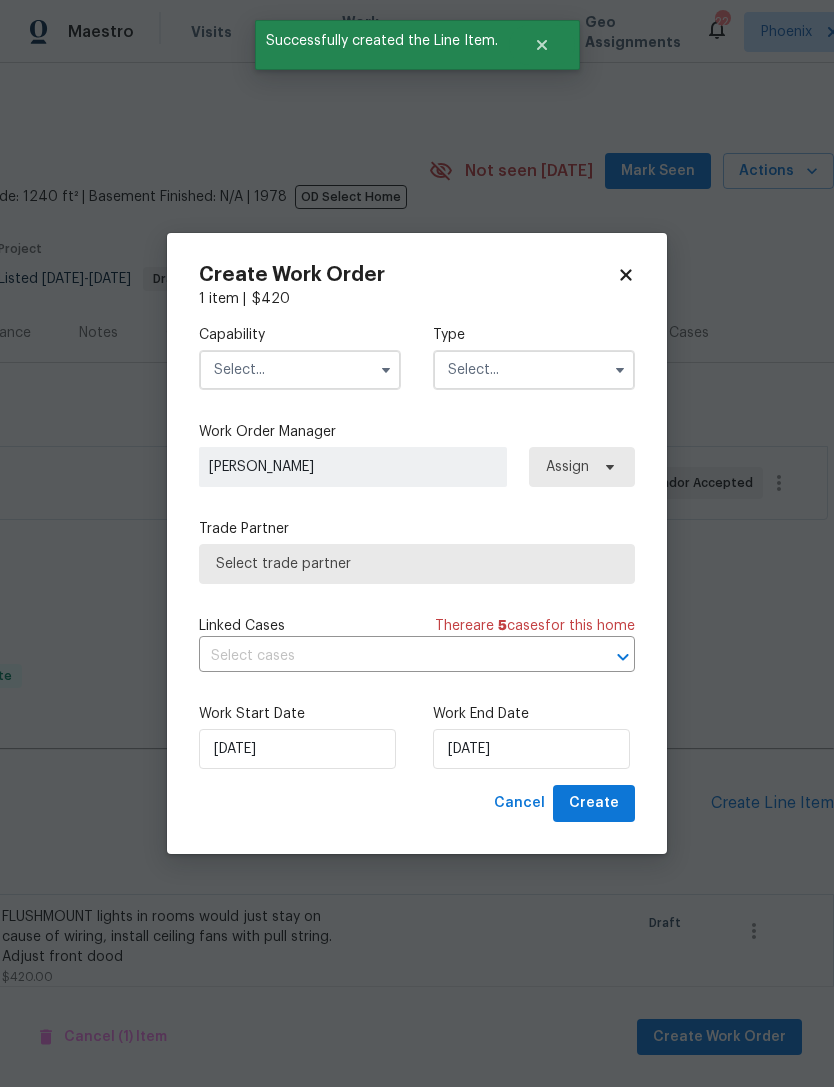 scroll, scrollTop: 0, scrollLeft: 296, axis: horizontal 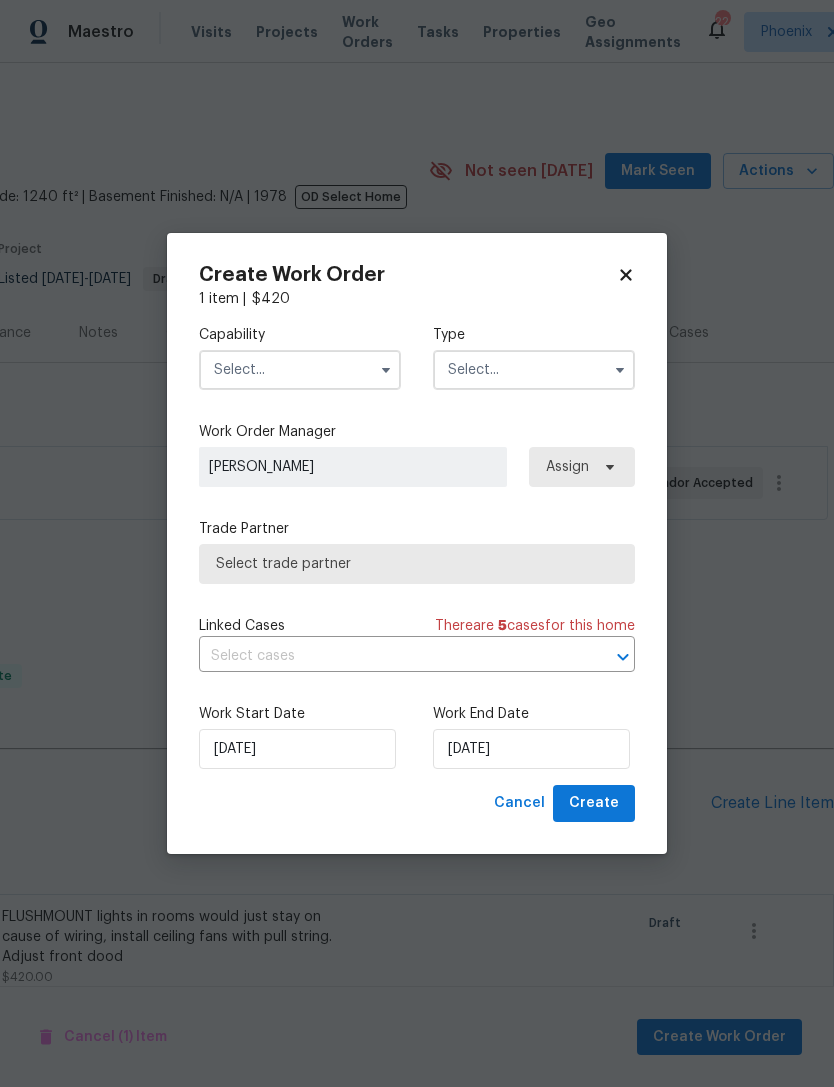click at bounding box center (300, 370) 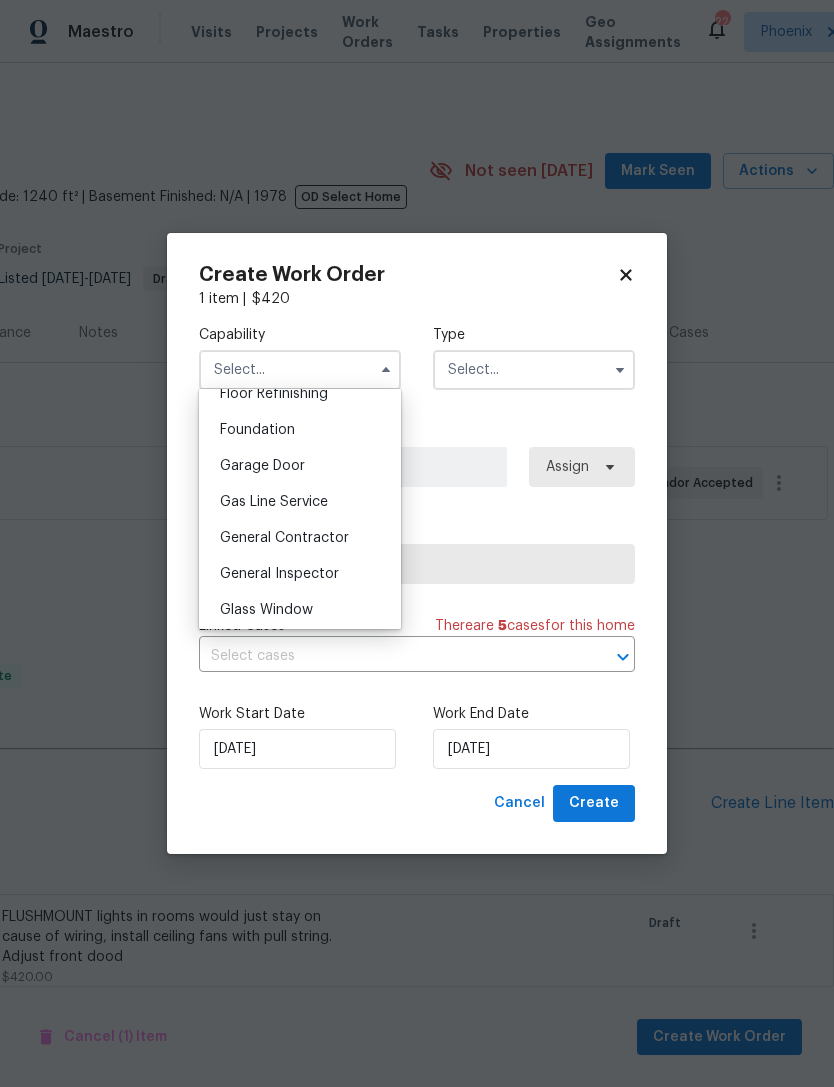 scroll, scrollTop: 868, scrollLeft: 0, axis: vertical 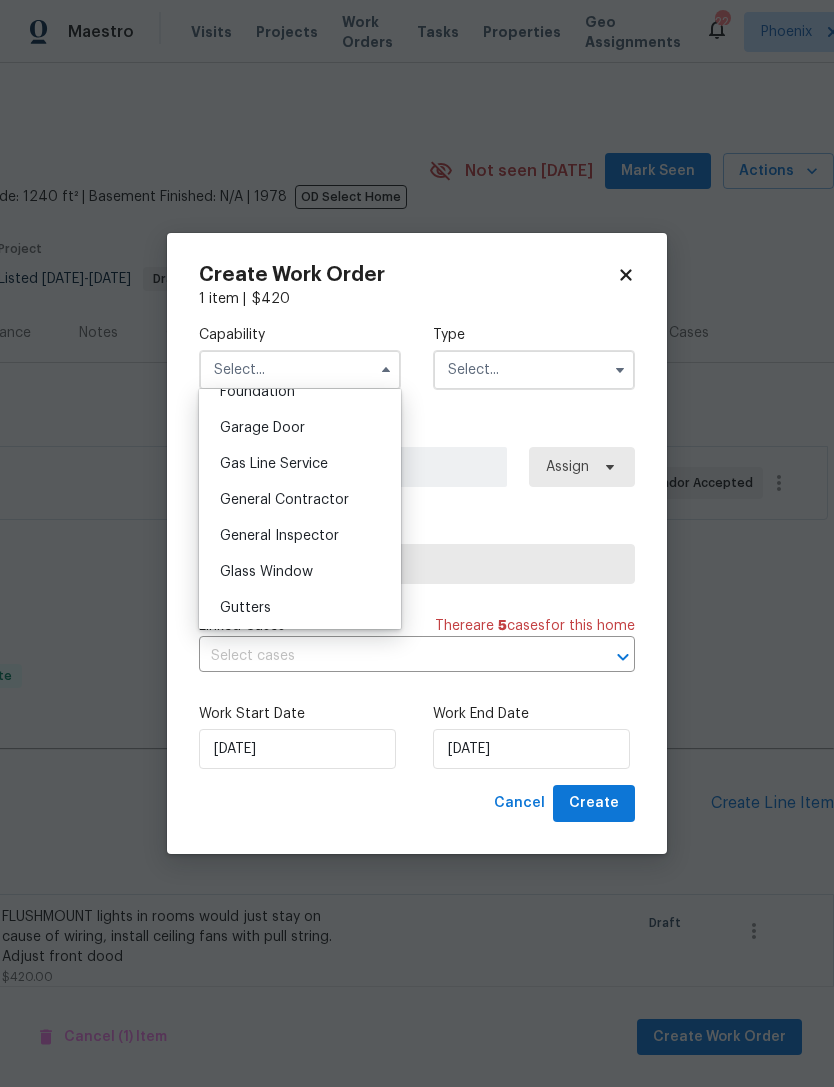 click on "General Contractor" at bounding box center [284, 500] 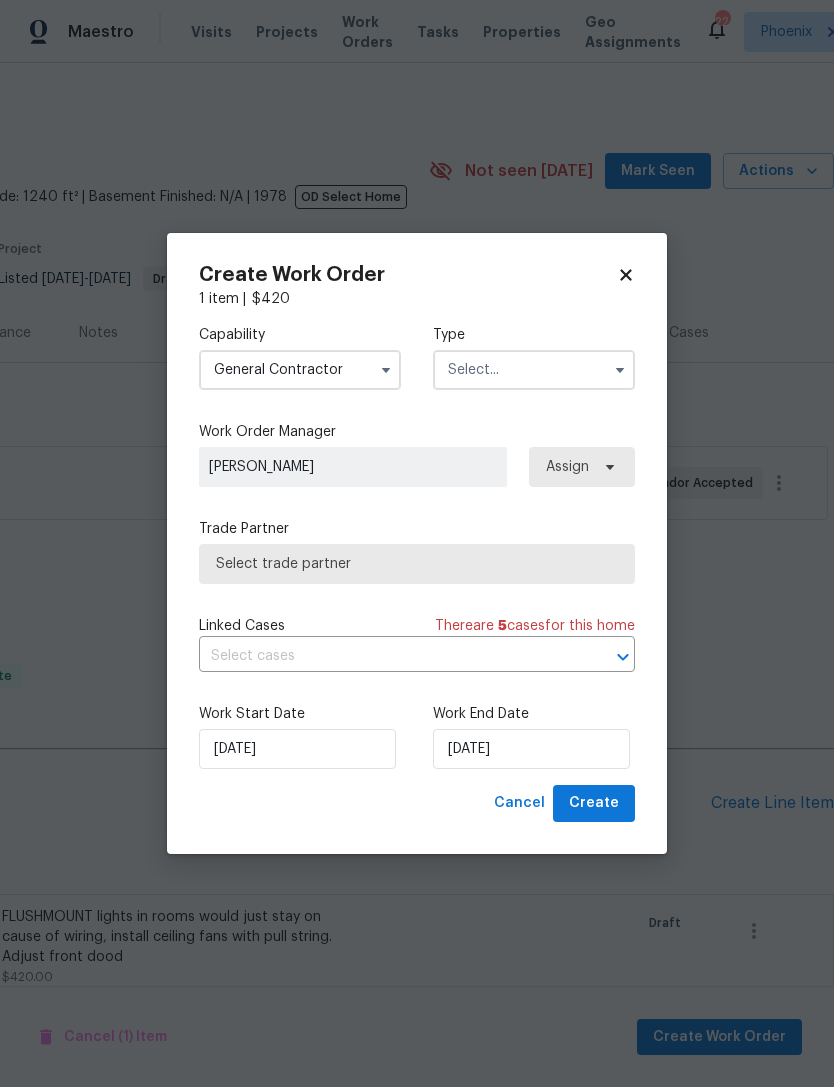 click at bounding box center (534, 370) 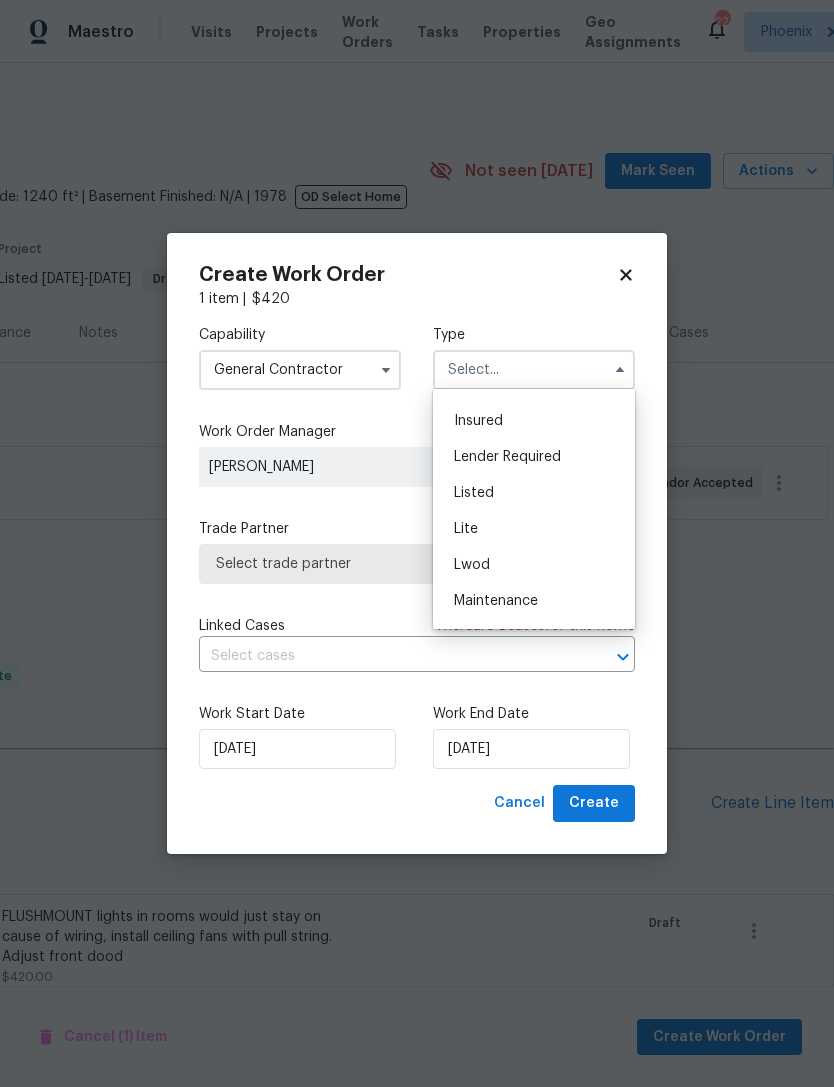 scroll, scrollTop: 133, scrollLeft: 0, axis: vertical 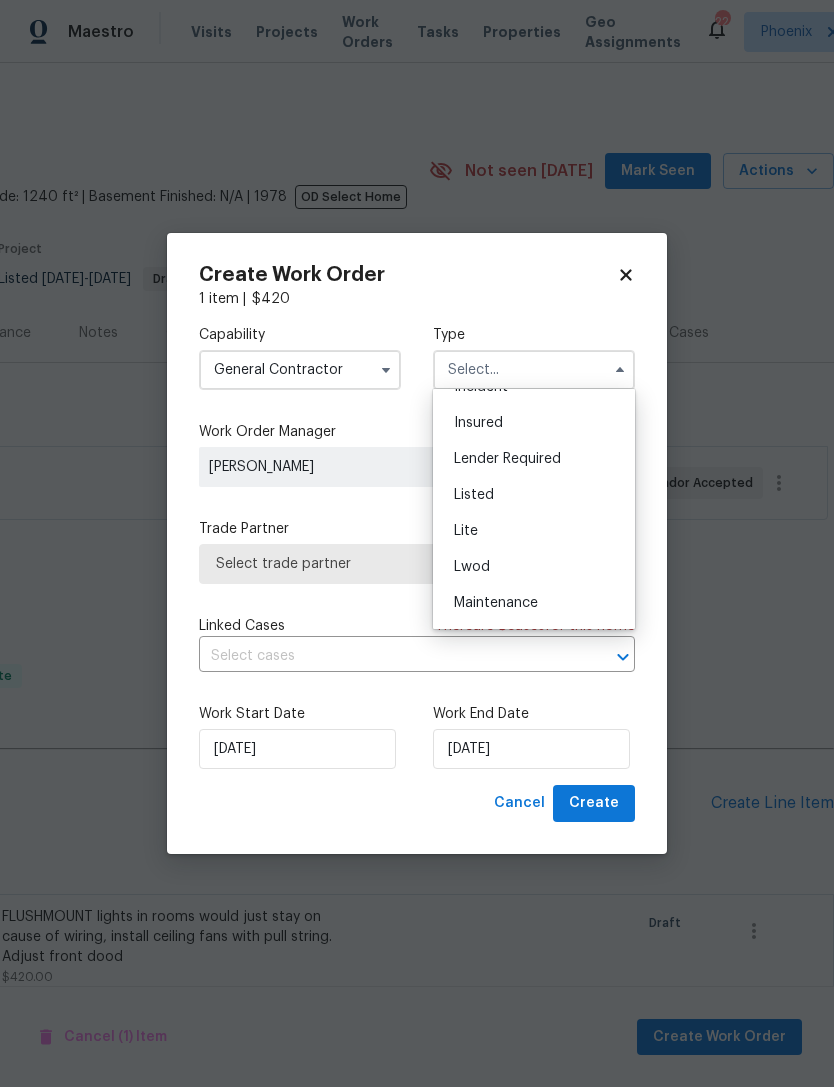 click on "Listed" at bounding box center (474, 495) 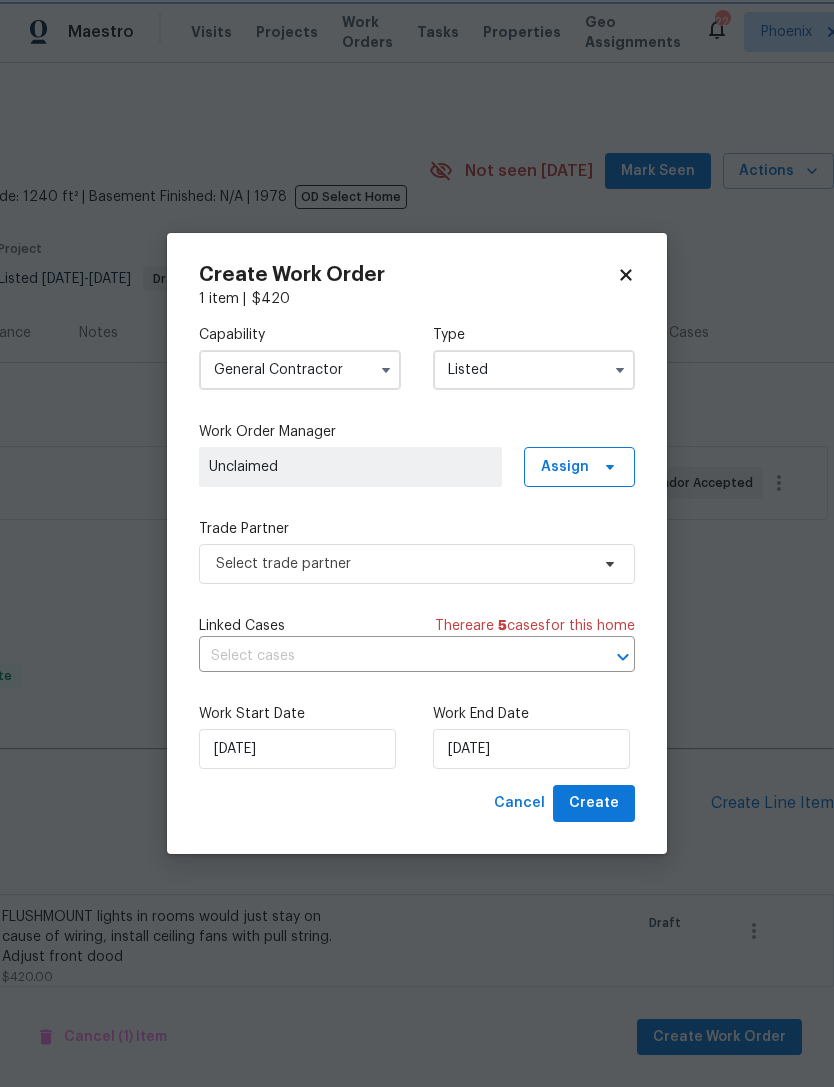 scroll, scrollTop: 0, scrollLeft: 0, axis: both 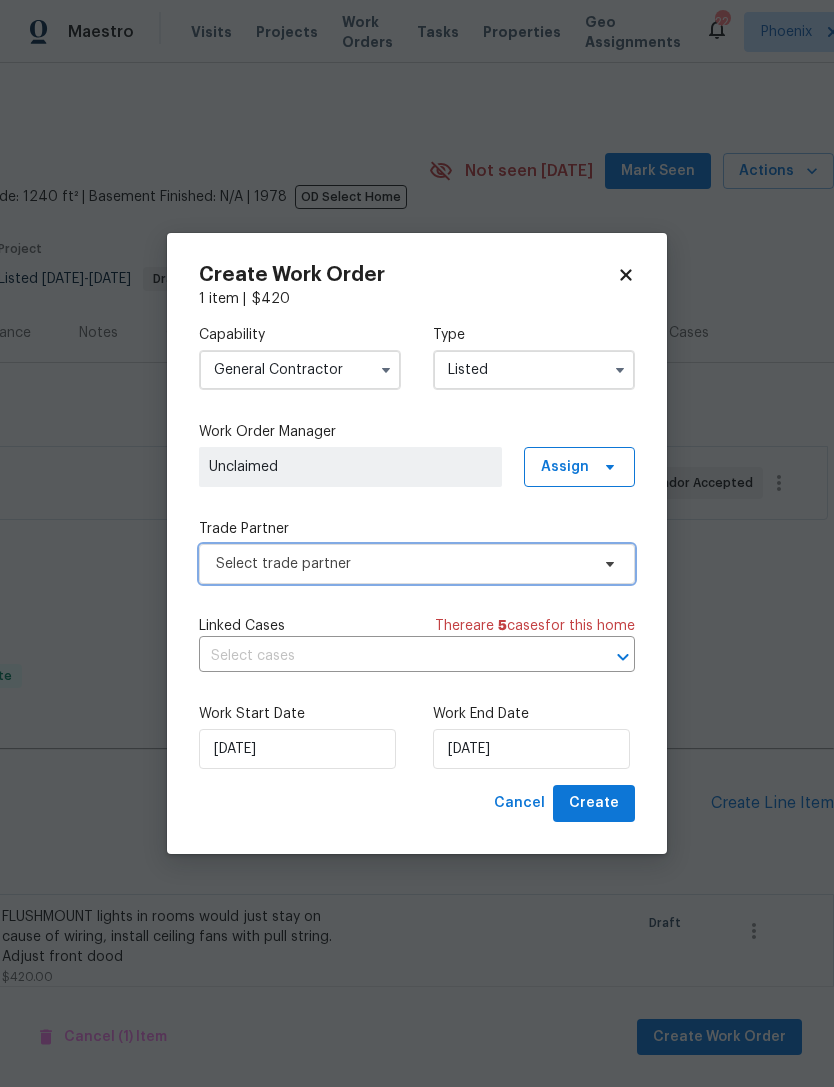click on "Select trade partner" at bounding box center (402, 564) 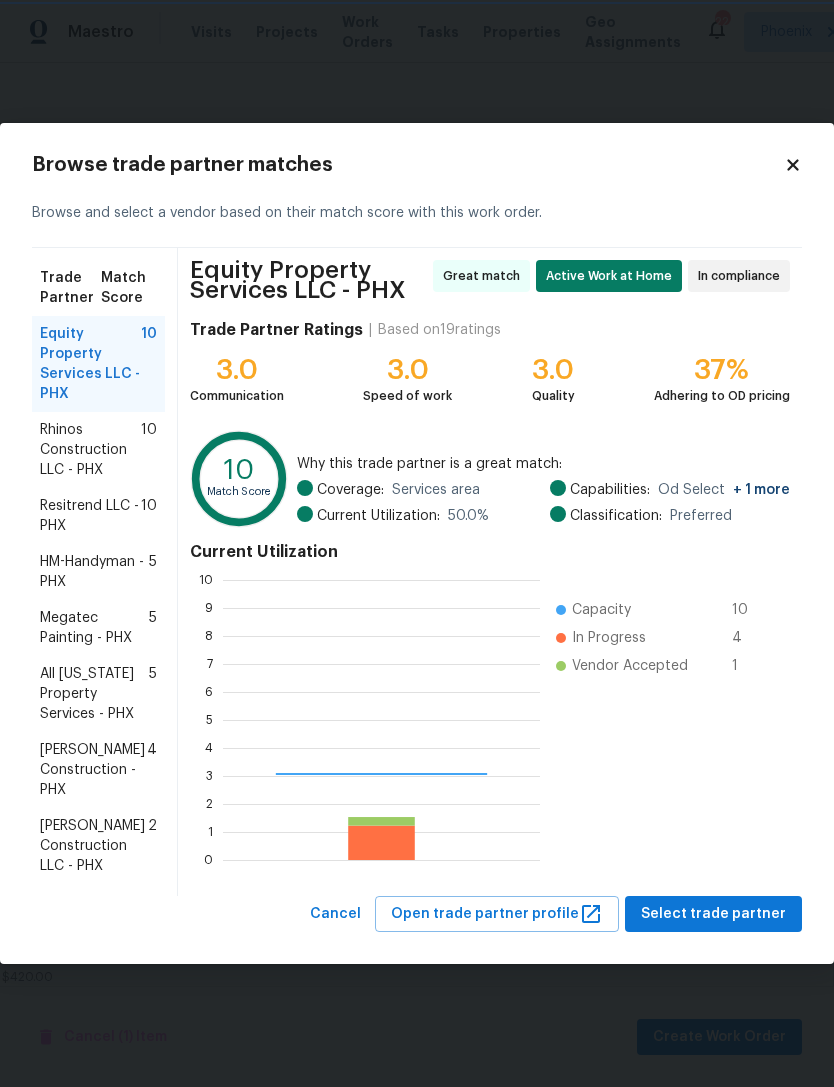 scroll, scrollTop: 2, scrollLeft: 2, axis: both 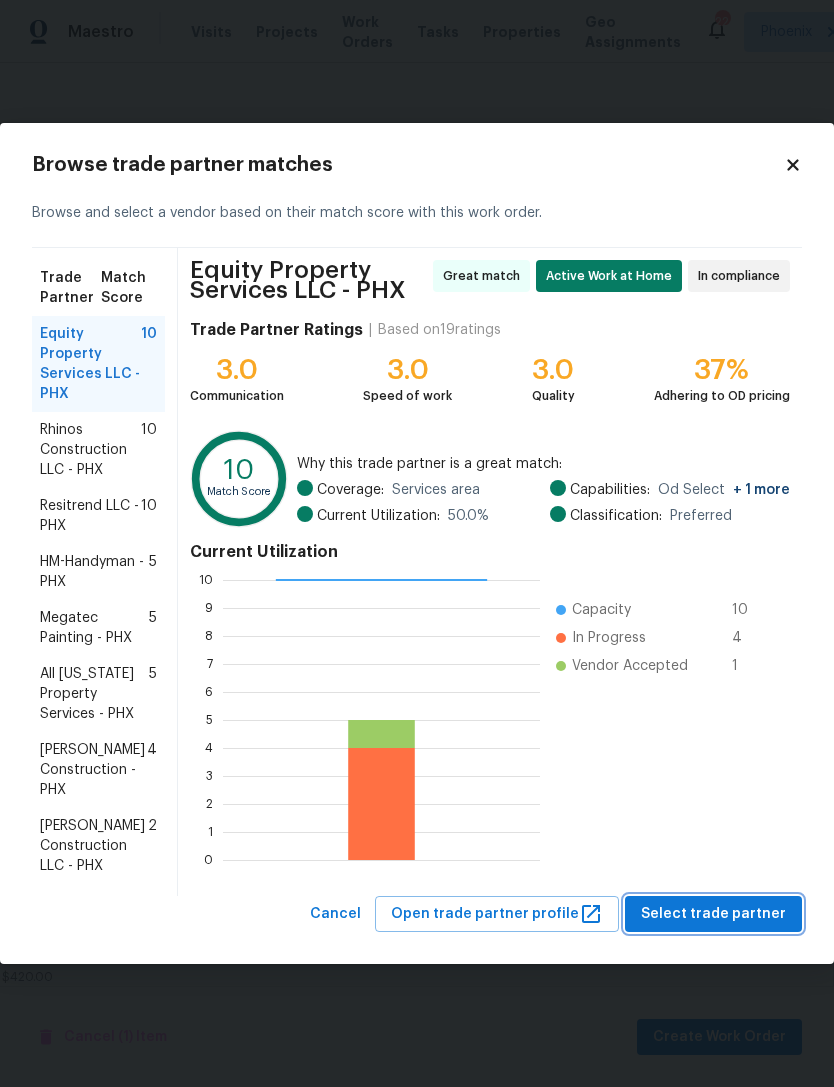click on "Select trade partner" at bounding box center [713, 914] 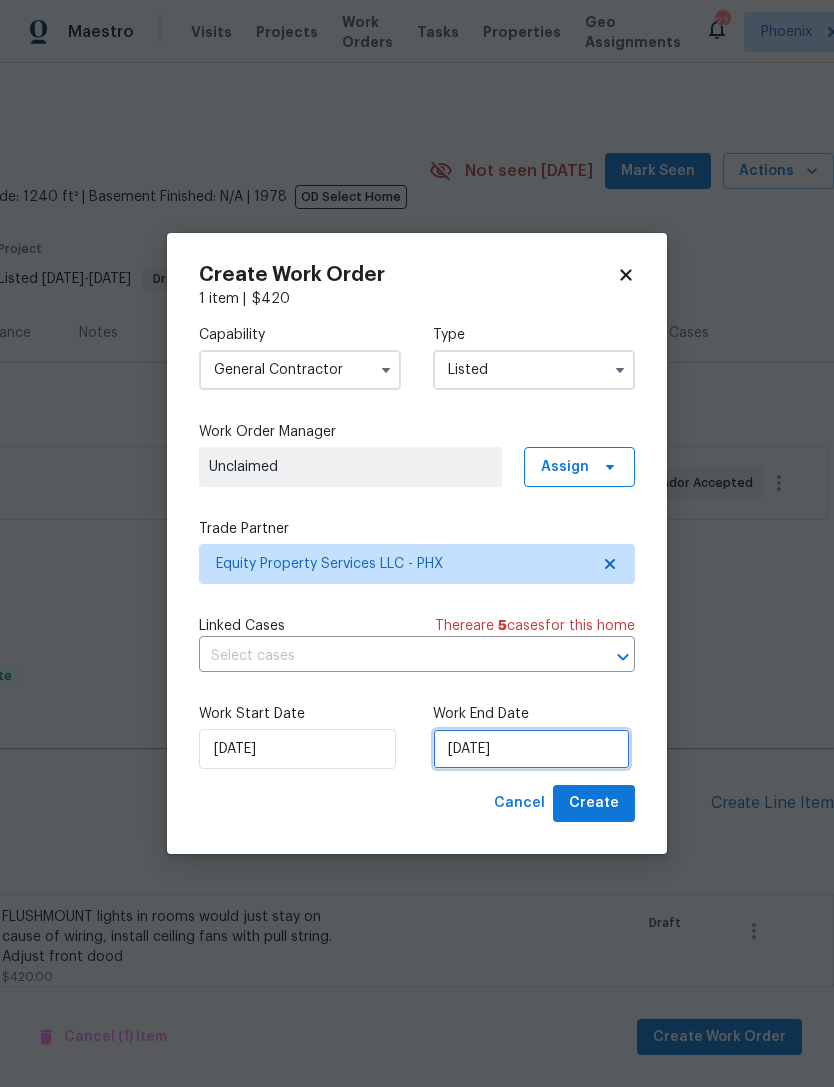click on "7/17/2025" at bounding box center (531, 749) 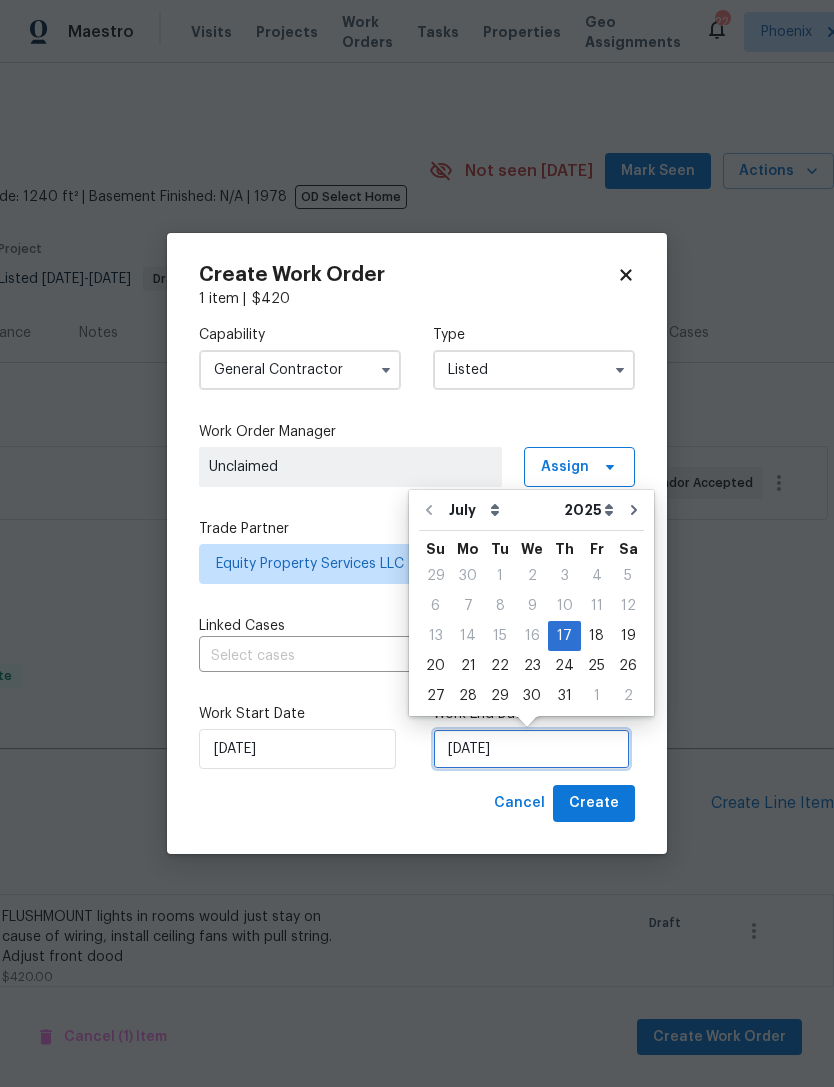 scroll, scrollTop: 37, scrollLeft: 0, axis: vertical 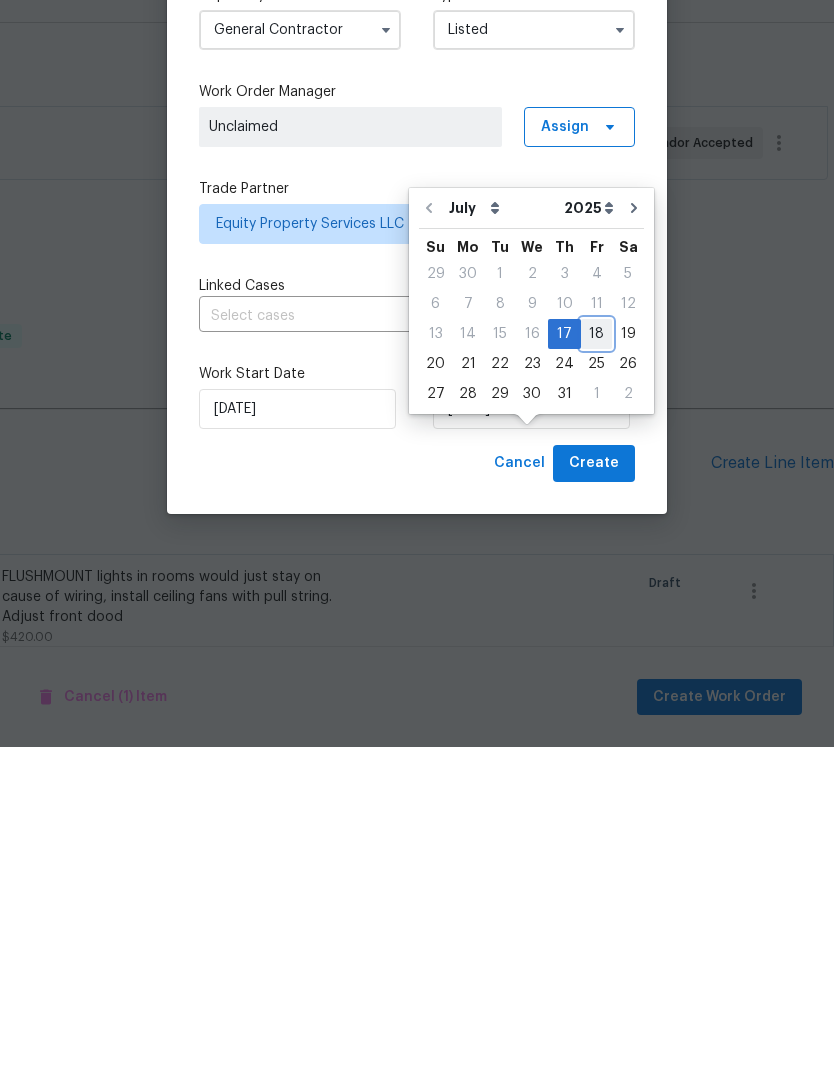 click on "18" at bounding box center [596, 674] 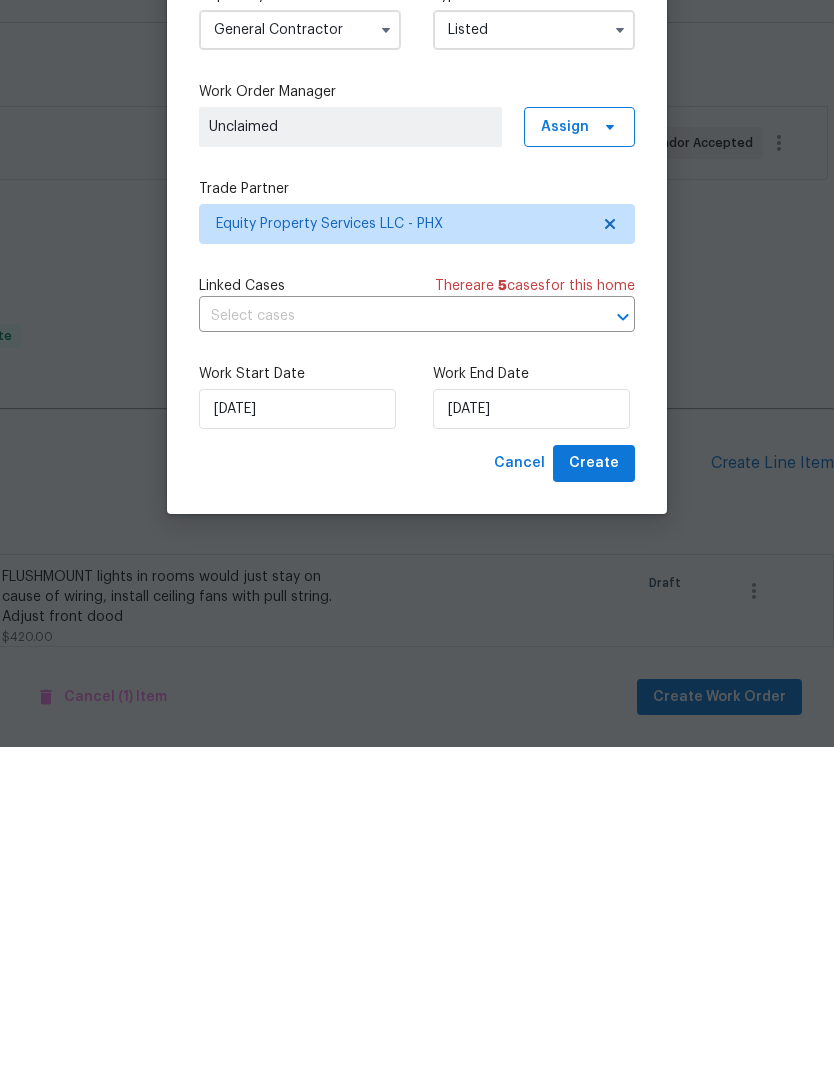type on "7/18/2025" 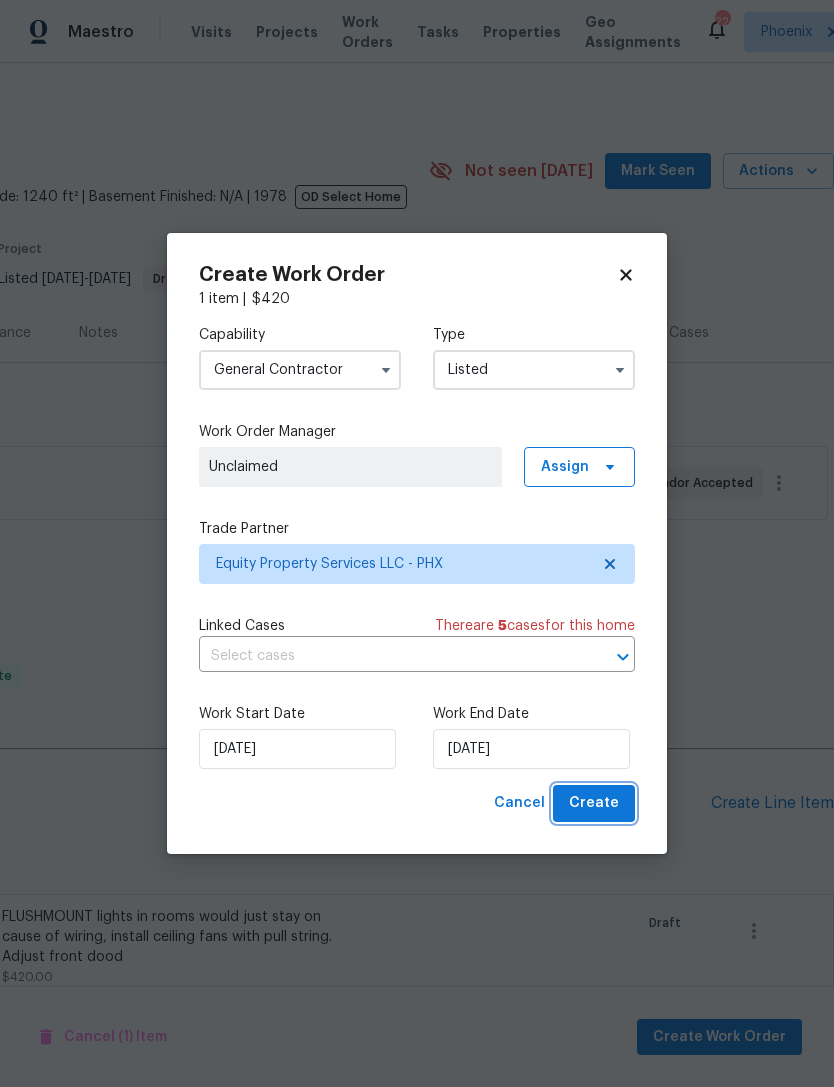 click on "Create" at bounding box center (594, 803) 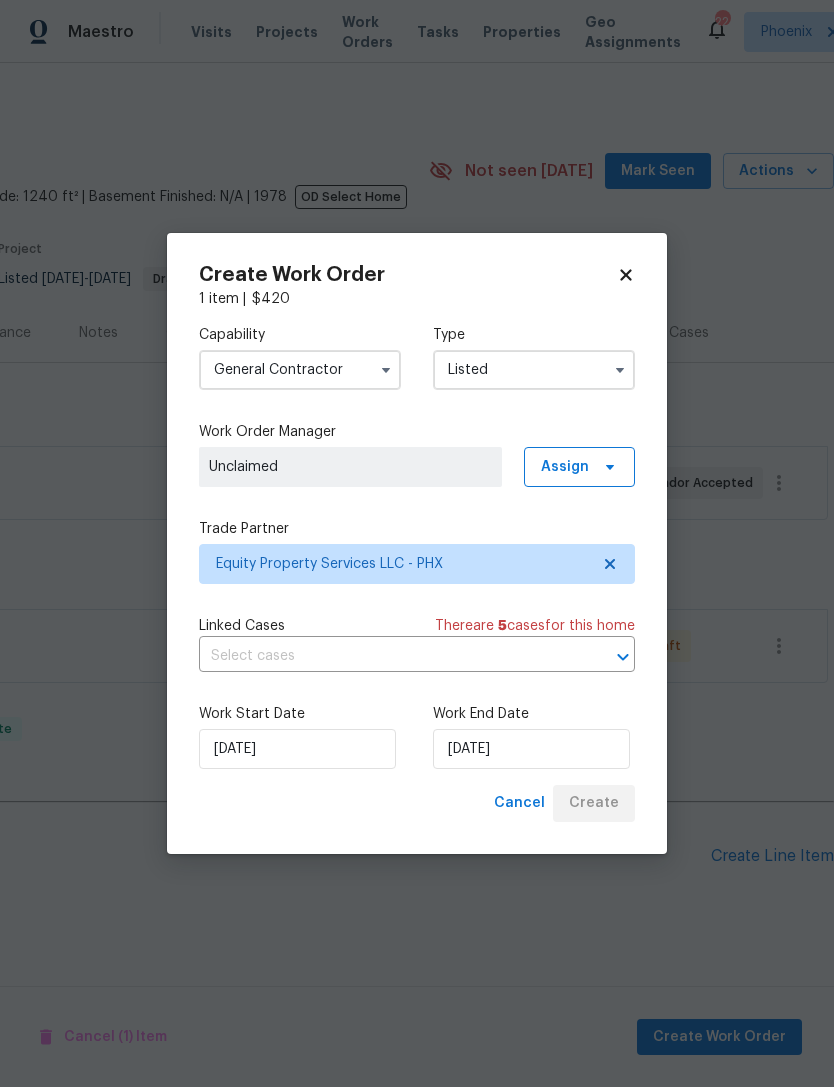 scroll, scrollTop: 0, scrollLeft: 0, axis: both 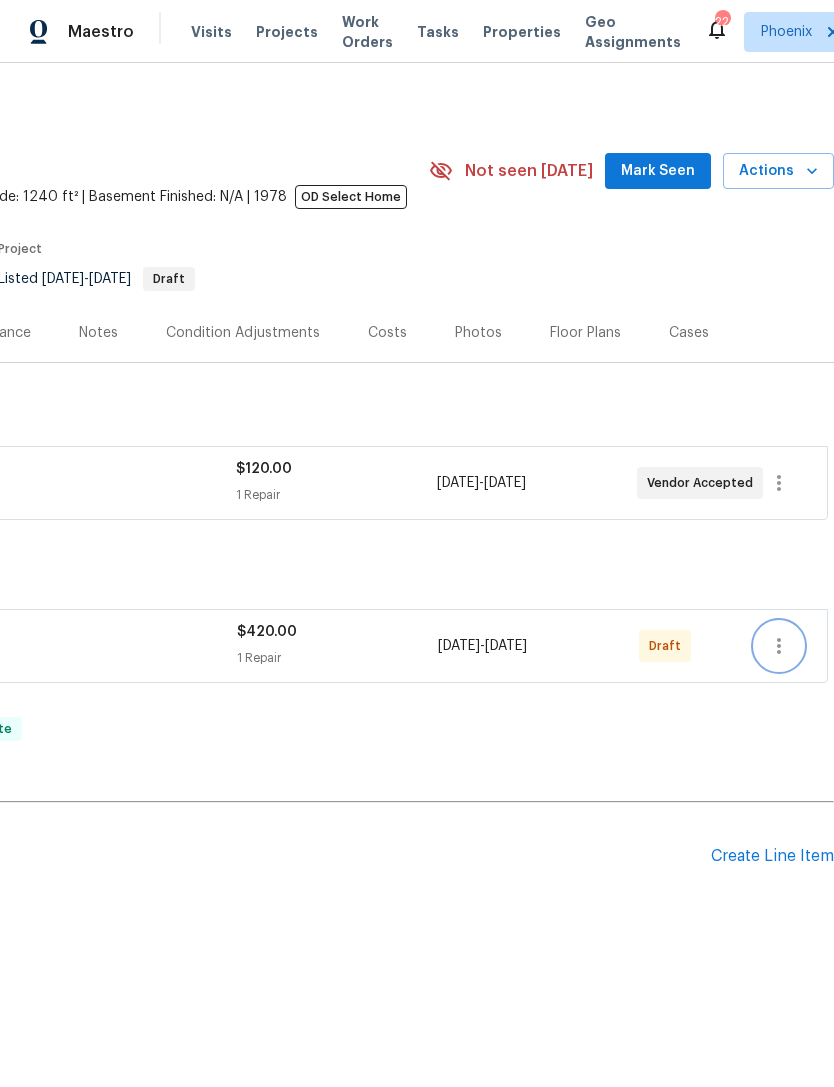 click at bounding box center [779, 646] 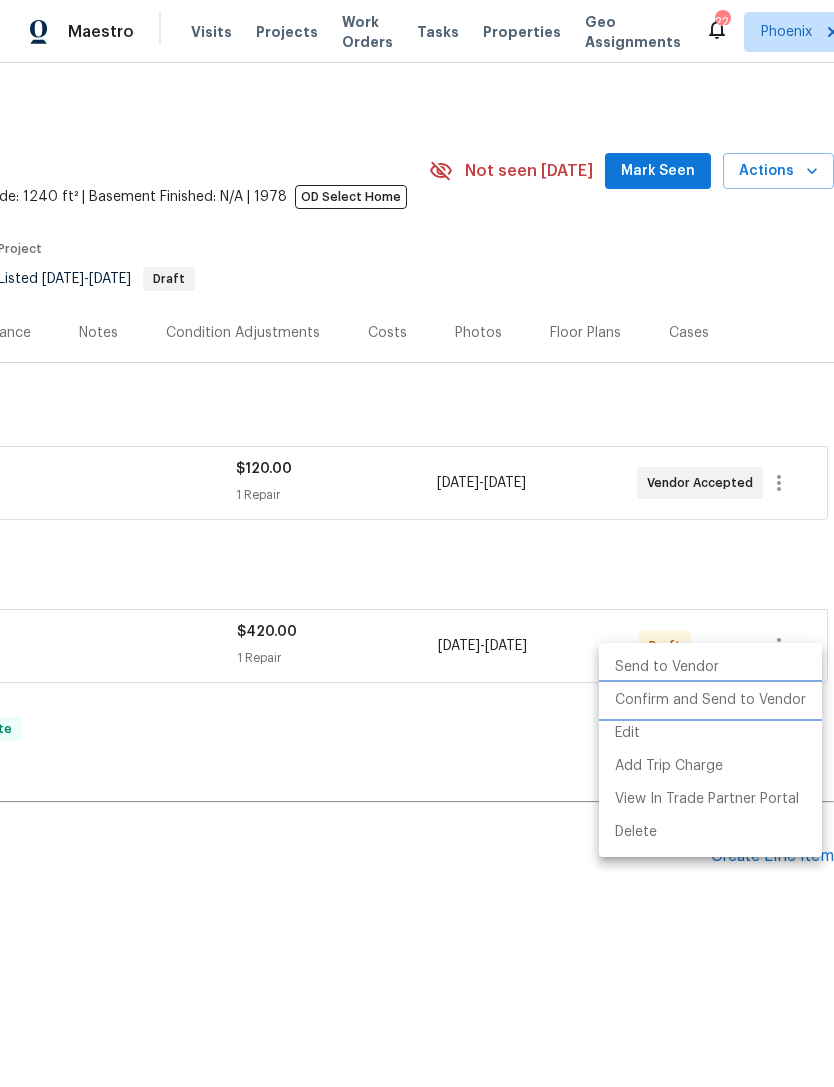 click on "Confirm and Send to Vendor" at bounding box center (710, 700) 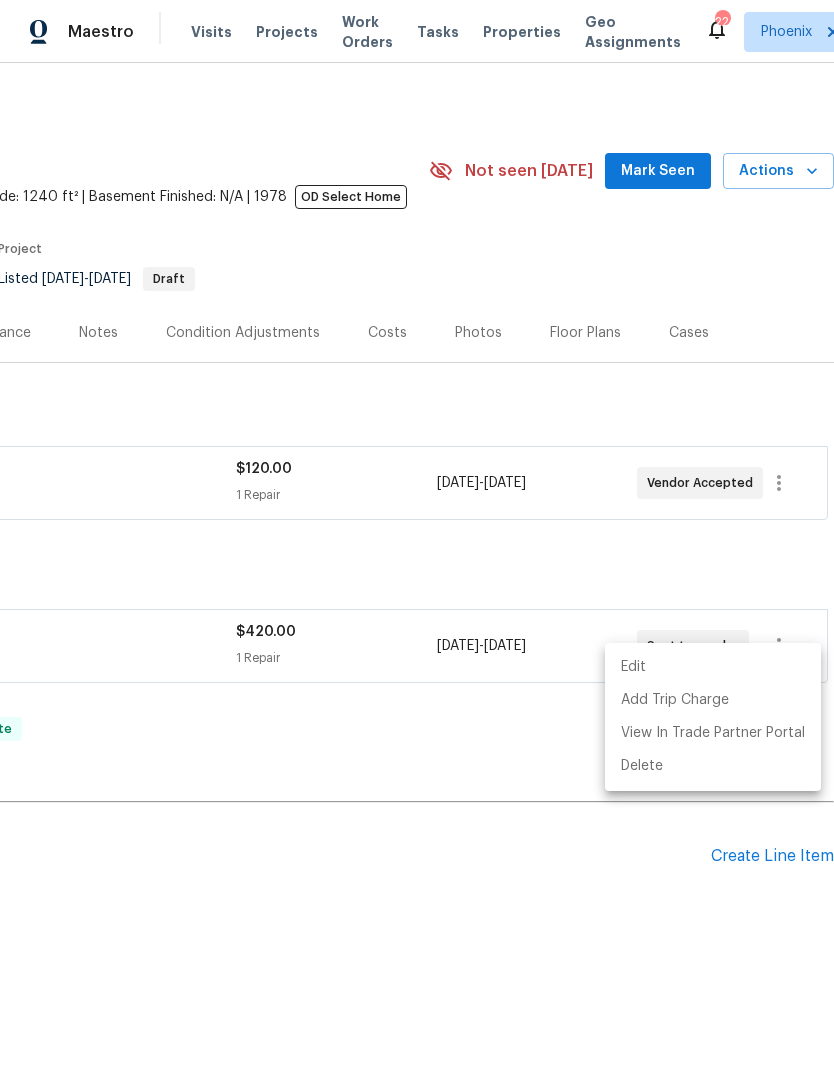 click at bounding box center [417, 543] 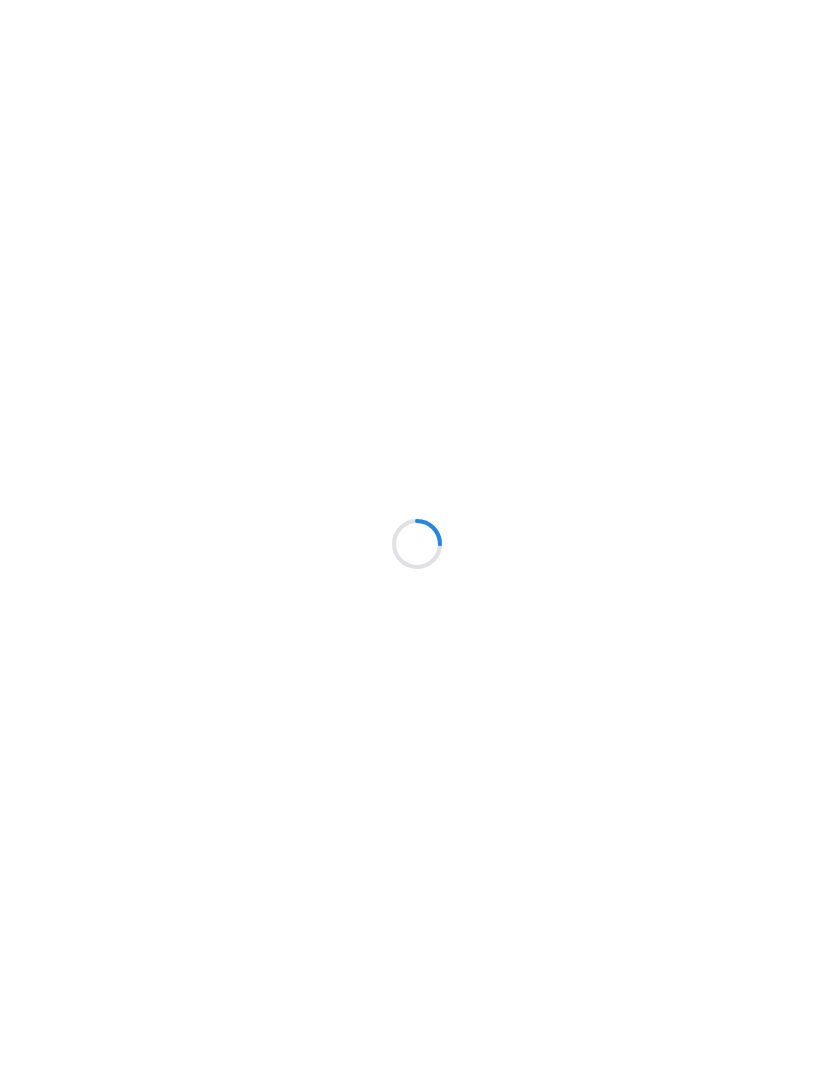scroll, scrollTop: 0, scrollLeft: 0, axis: both 